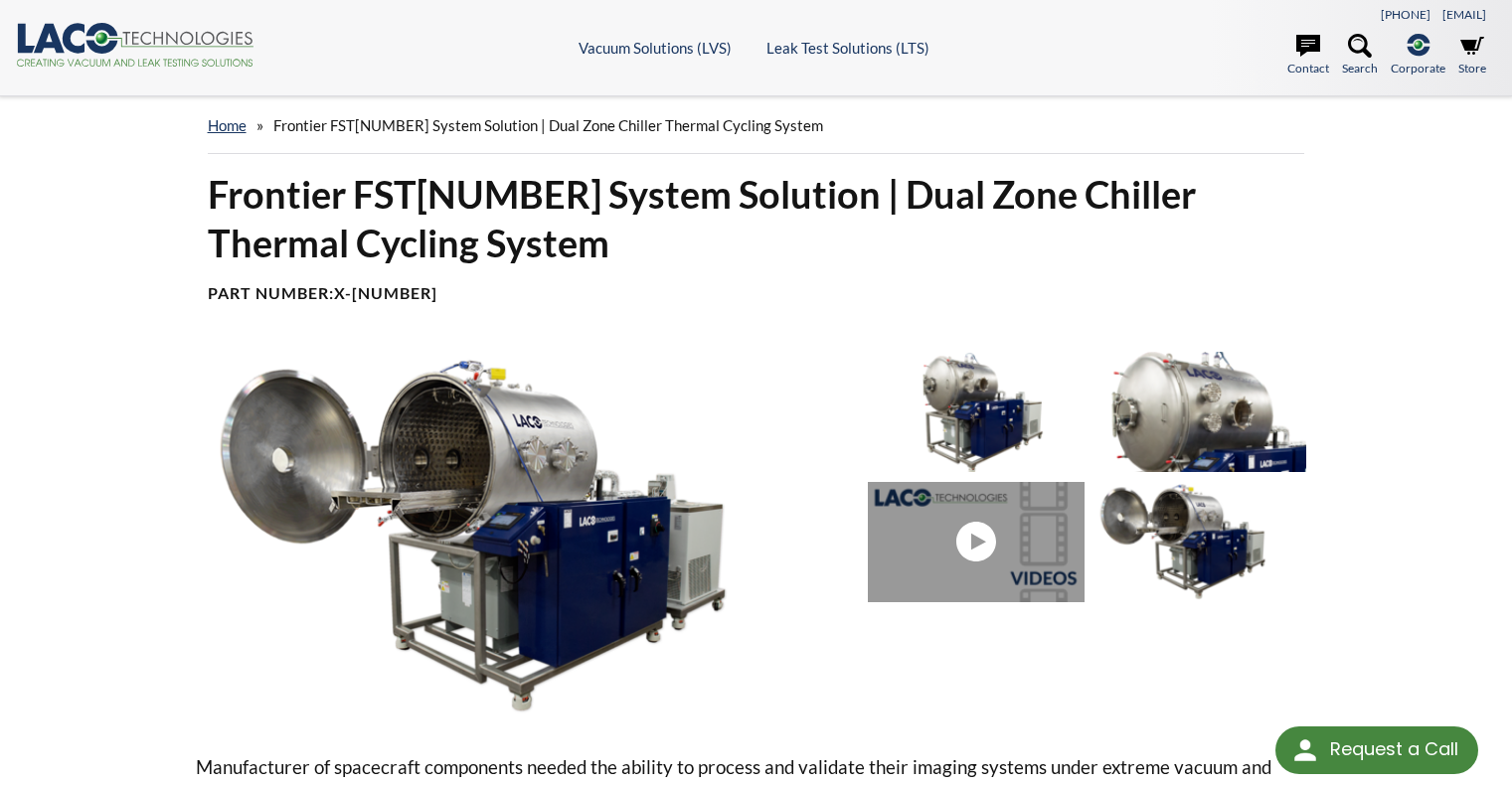 scroll, scrollTop: 0, scrollLeft: 0, axis: both 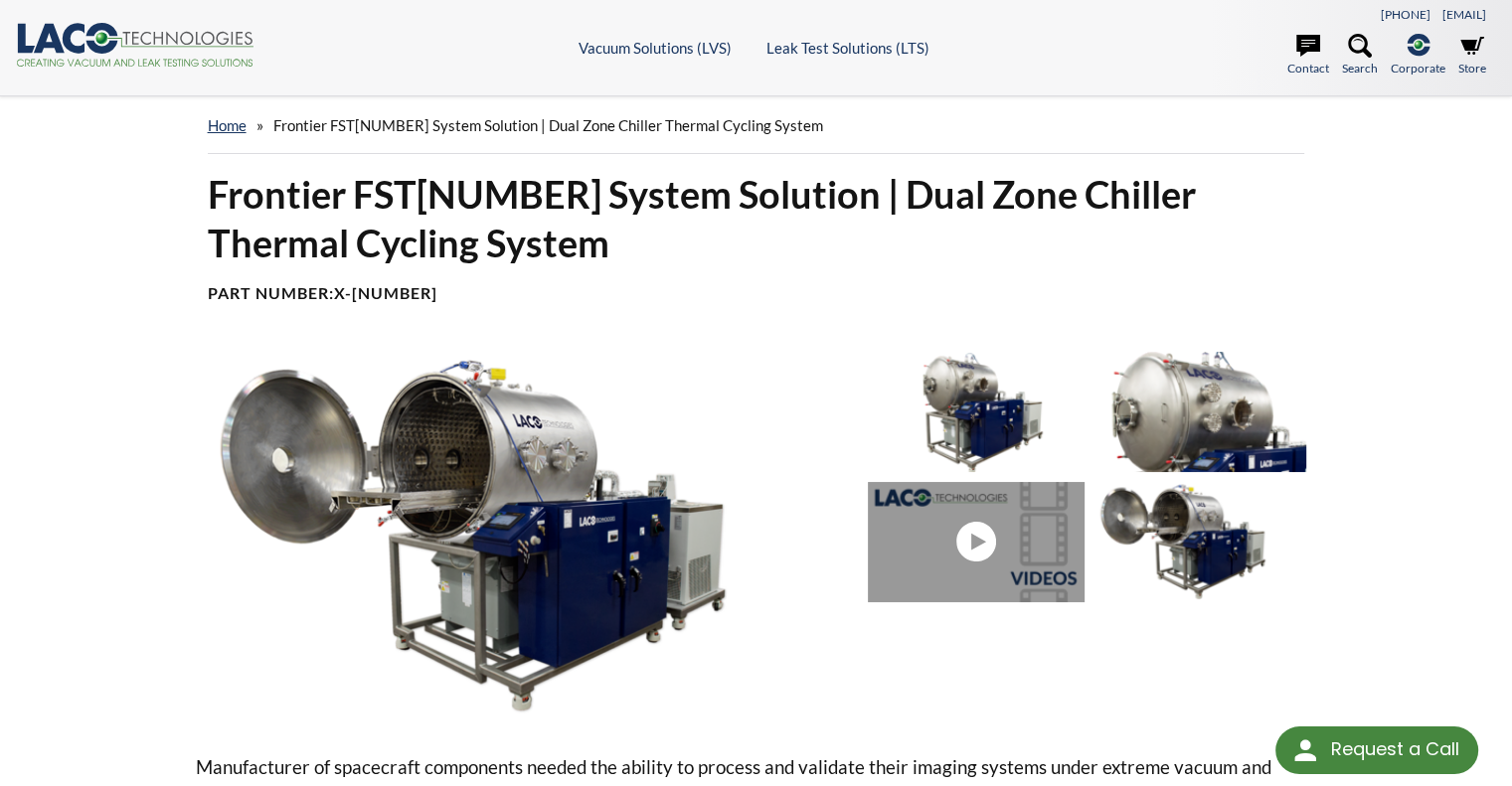 click at bounding box center (49, 39) 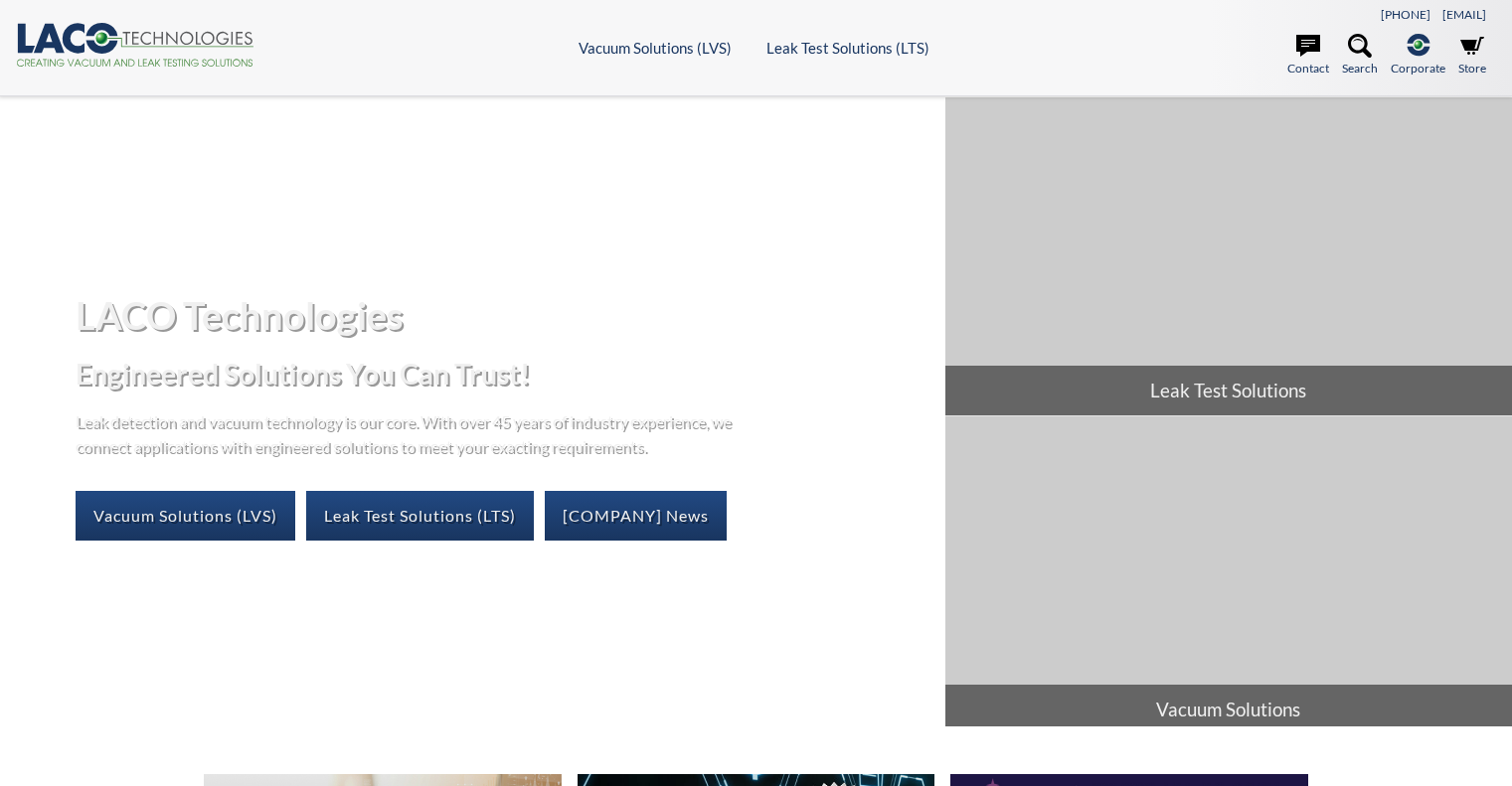 scroll, scrollTop: 0, scrollLeft: 0, axis: both 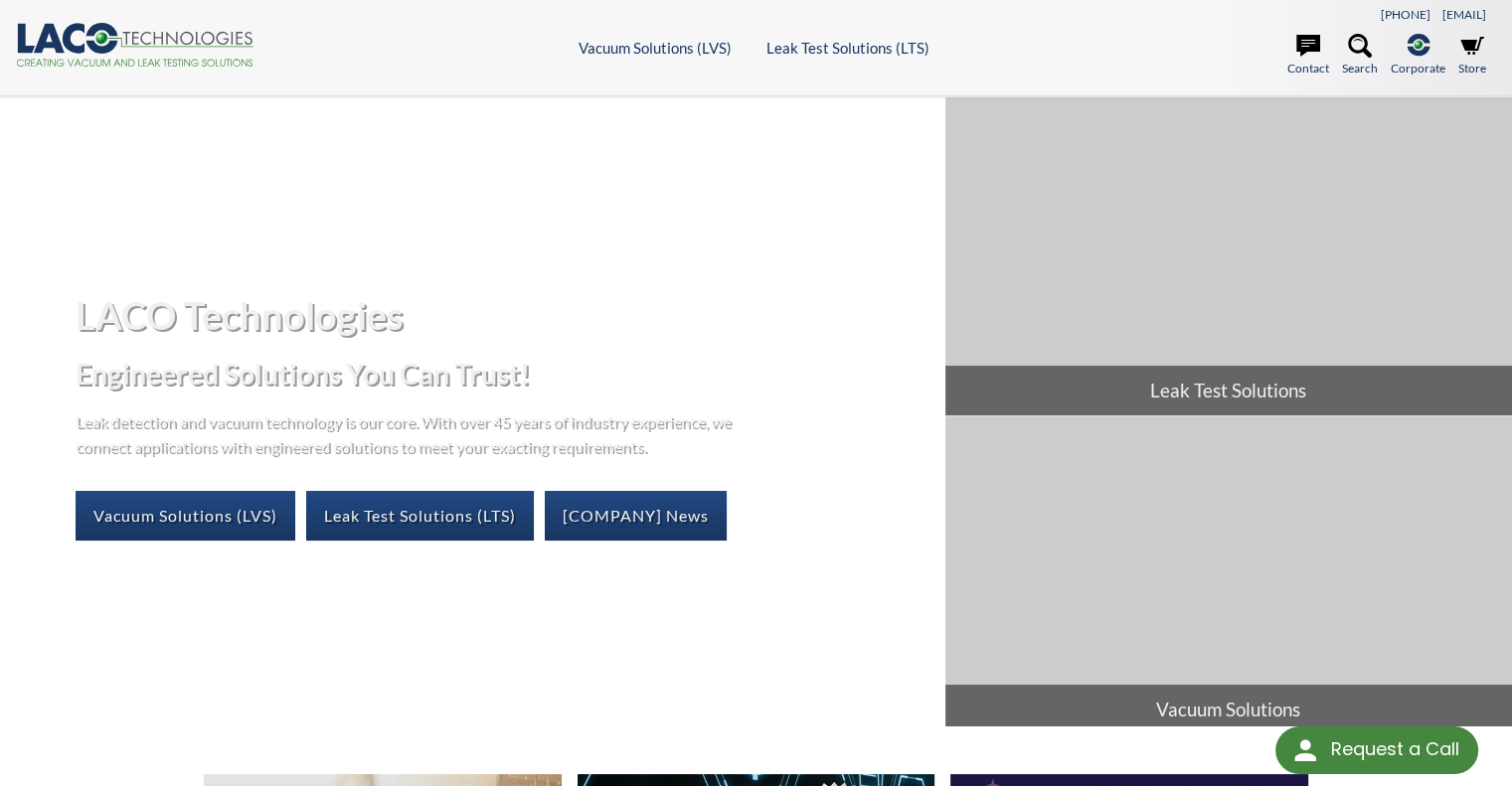 click on ".cls-1{fill:#193661;}.cls-2{fill:#58595b;}.cls-3{fill:url(#radial-gradient);}.cls-4{fill:#46883f;} LACO Vector logo
Vacuum Solutions (LVS)
Products
Frontier TVAC Systems
Vacuum Chambers
Vacuum Ovens
Vacuum Testing Systems
Vacuum Degassing
Vacuum Parts & Accessories
Resources
Application Notes
Drawings
Forms
Manuals / User Guides
Product Brochures
Reference Materials
Videos
Ascent Ultra-Low Temperature Chillers
Leak Test Solutions (LTS)
Products
Production Leak Test Systems
Helium Leak Testing
Leak Standards & Calibration
Services & Repairs
Resources
Application Notes
Drawings
Forms
Manuals / User Guides
Product Brochures
Reference Materials
Videos
TITAN VERSA Helium Leak Detector
801-486-1004
info@lacotech.com" at bounding box center (756, 48) 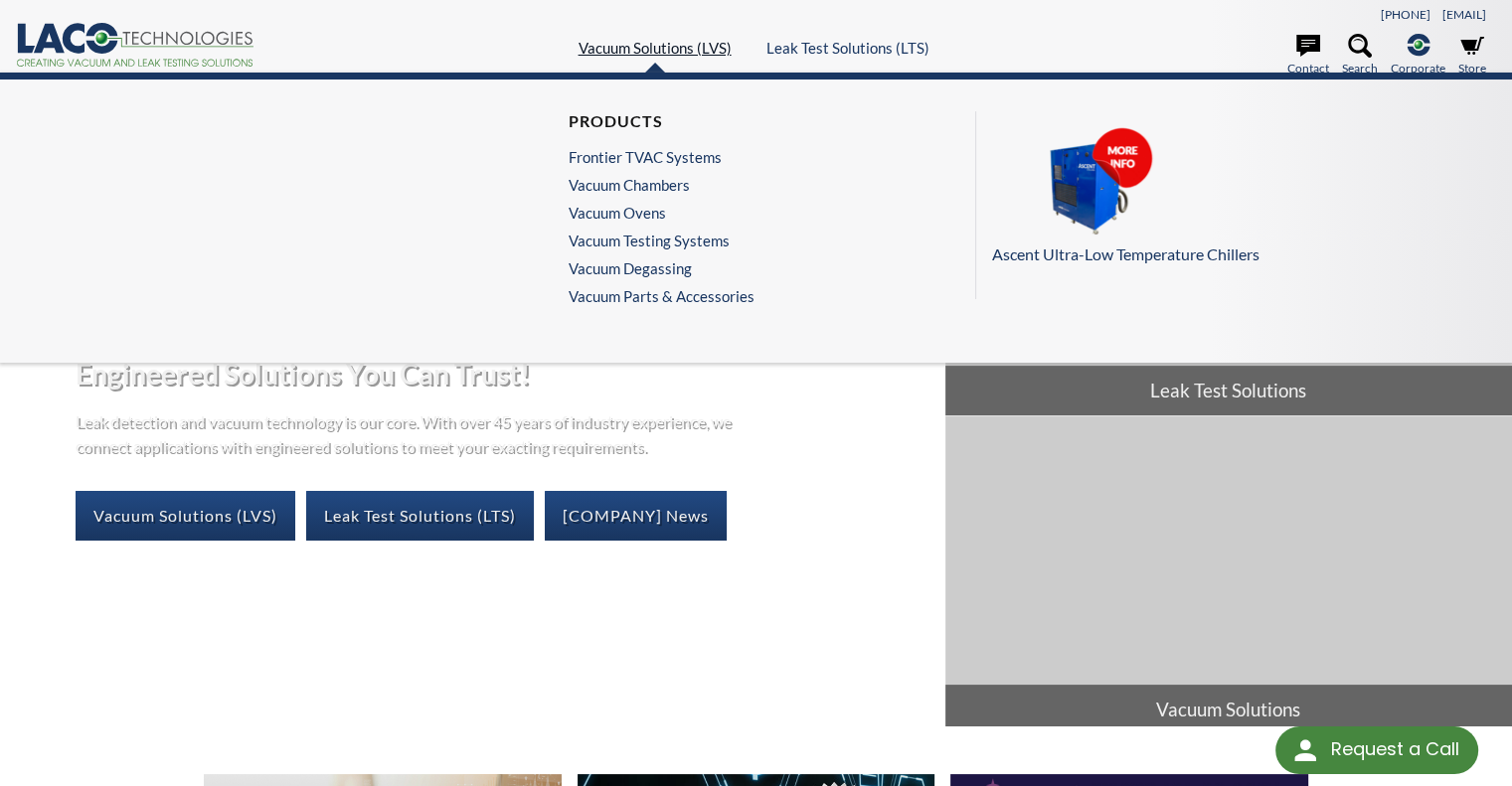 click on "Vacuum Solutions (LVS)" at bounding box center (655, 48) 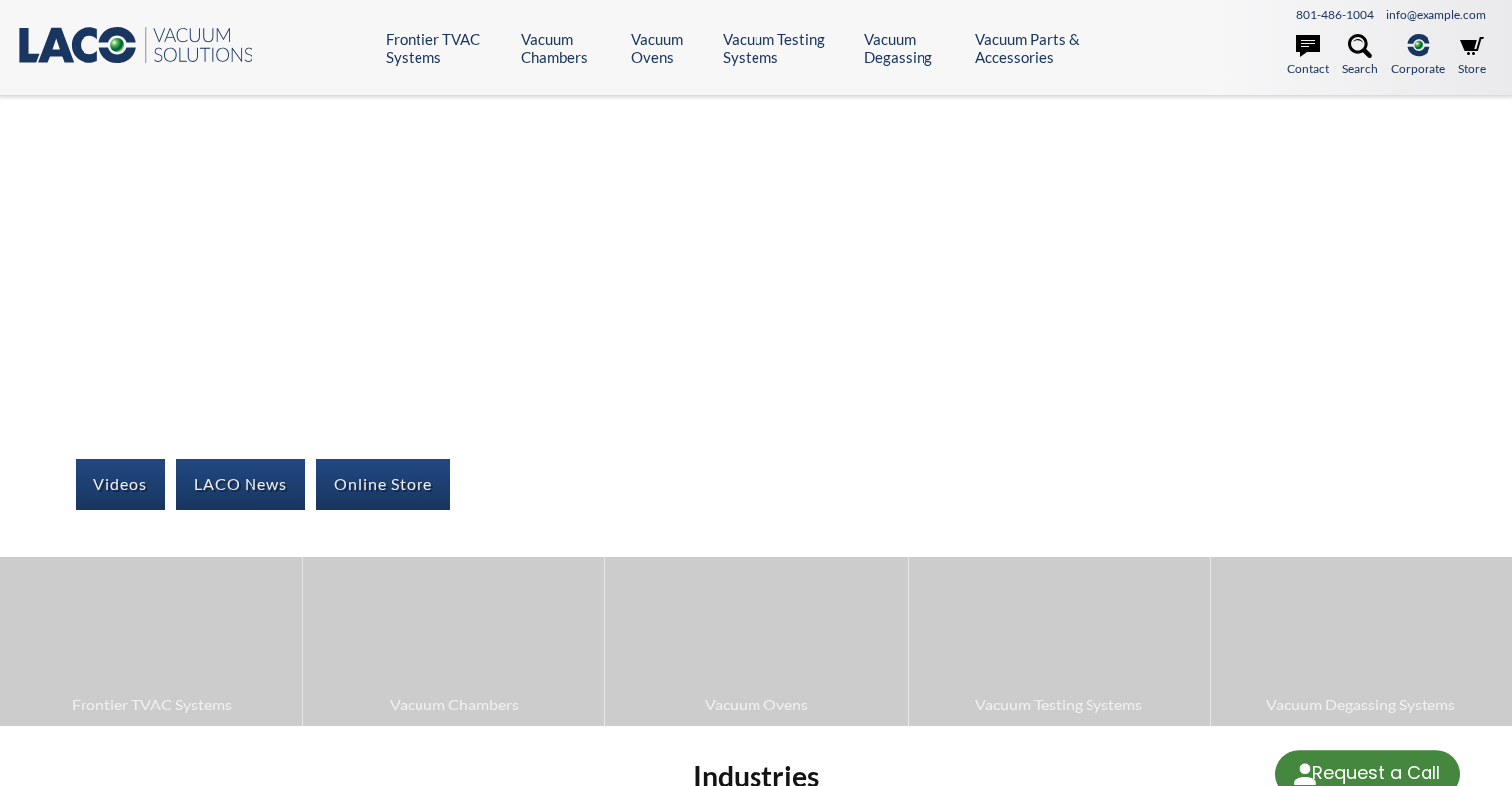 scroll, scrollTop: 0, scrollLeft: 0, axis: both 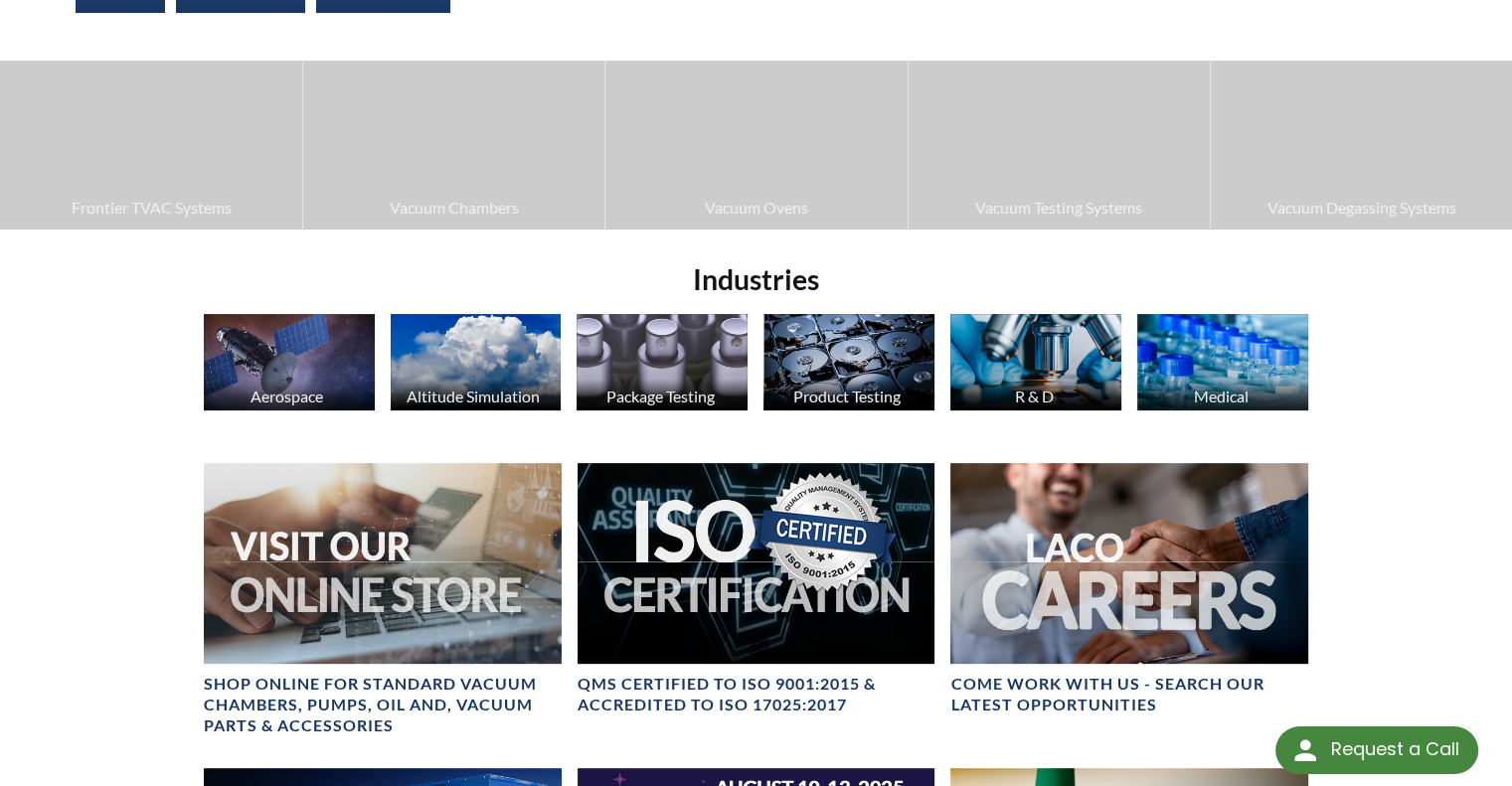 click at bounding box center (476, 362) 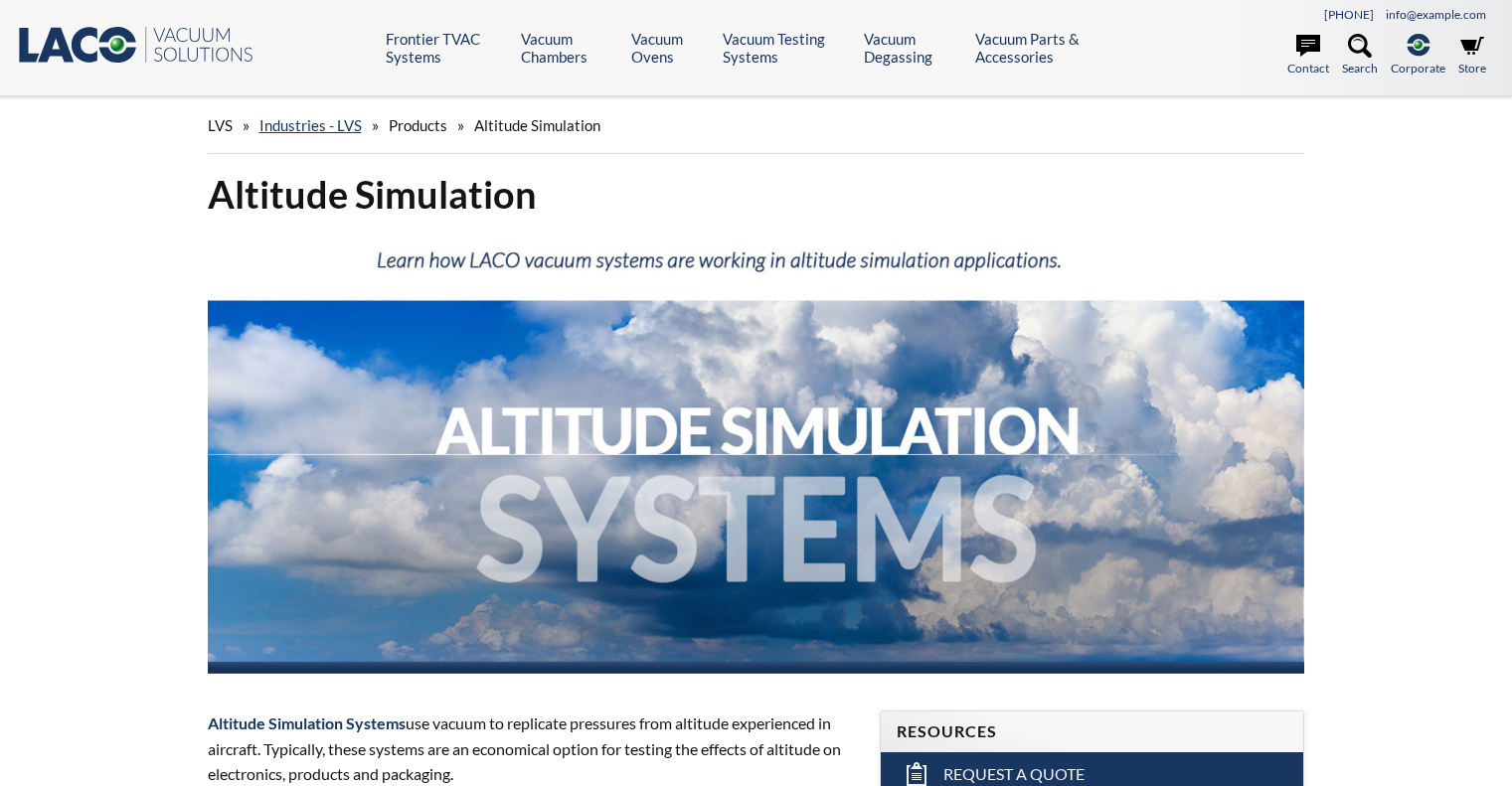 scroll, scrollTop: 0, scrollLeft: 0, axis: both 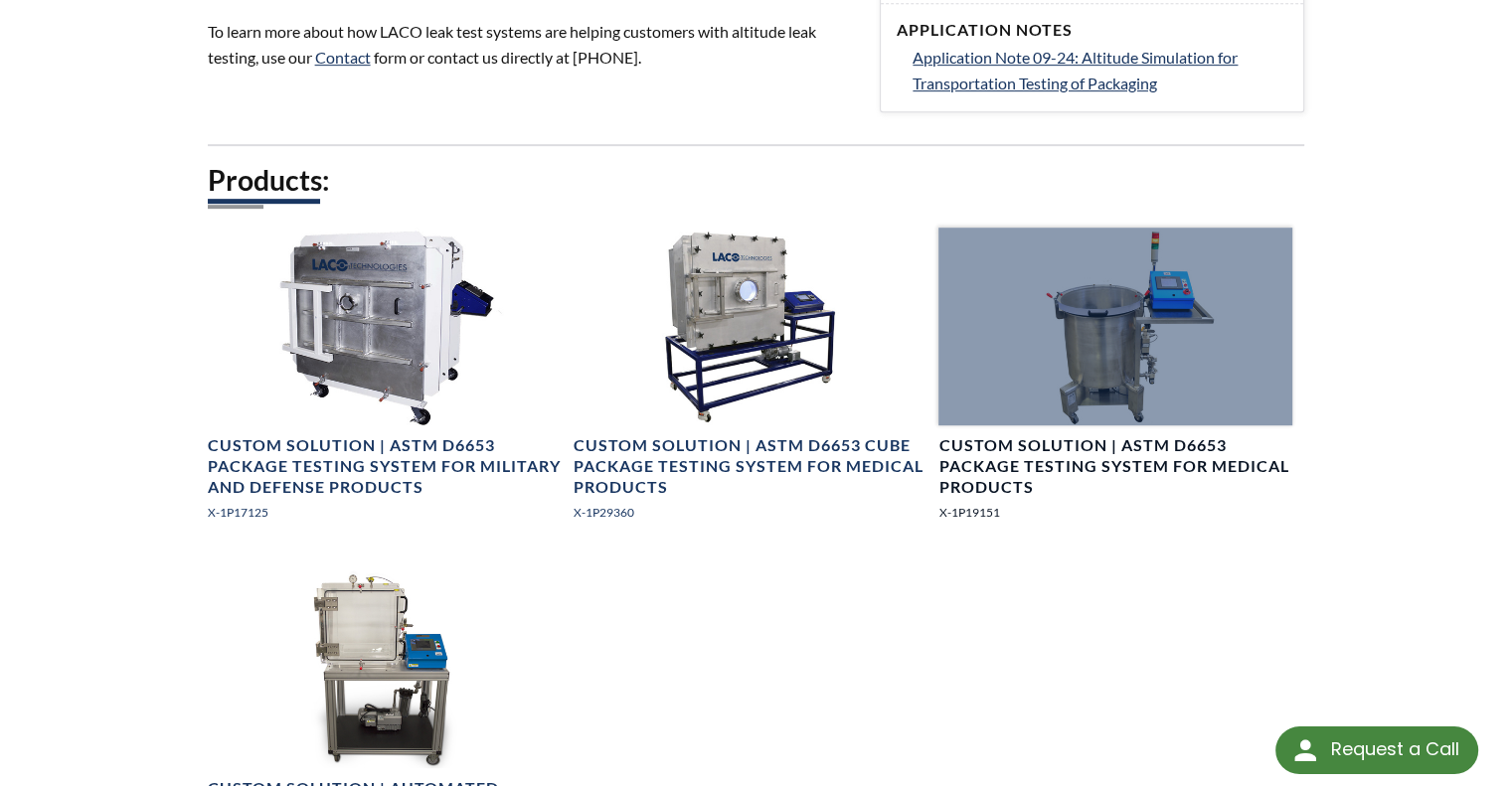 click at bounding box center (1115, 327) 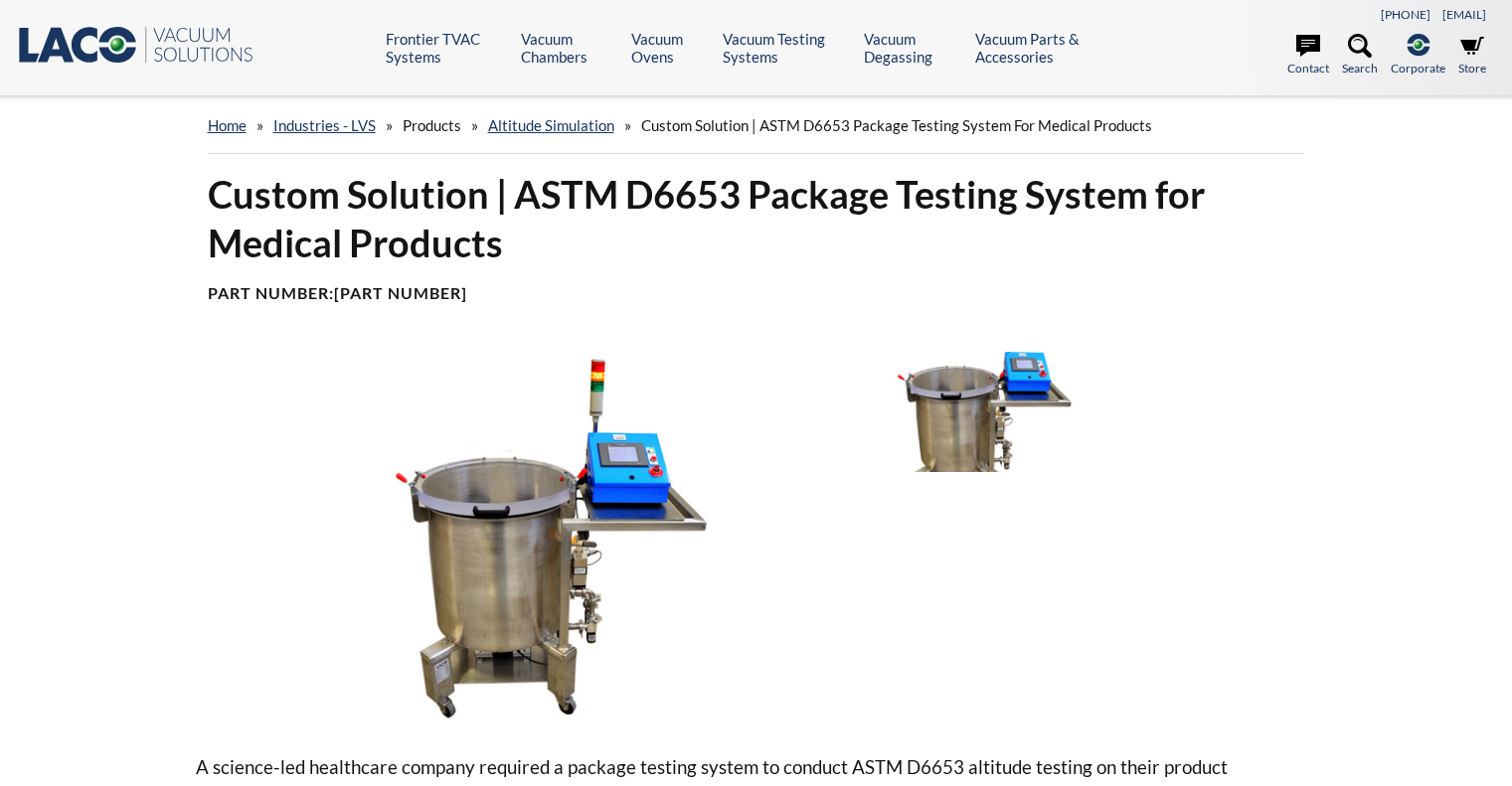 scroll, scrollTop: 0, scrollLeft: 0, axis: both 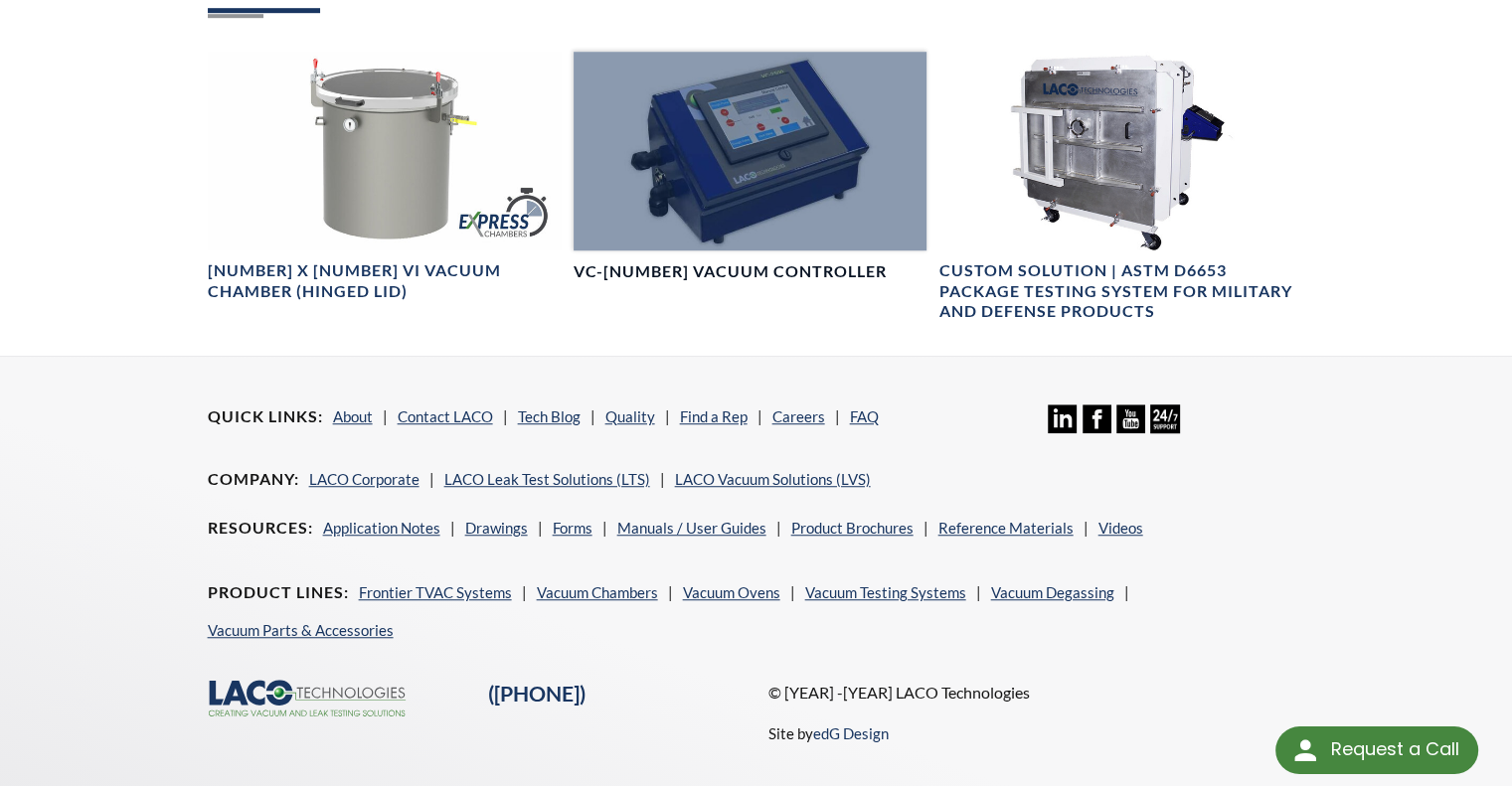click at bounding box center [751, 121] 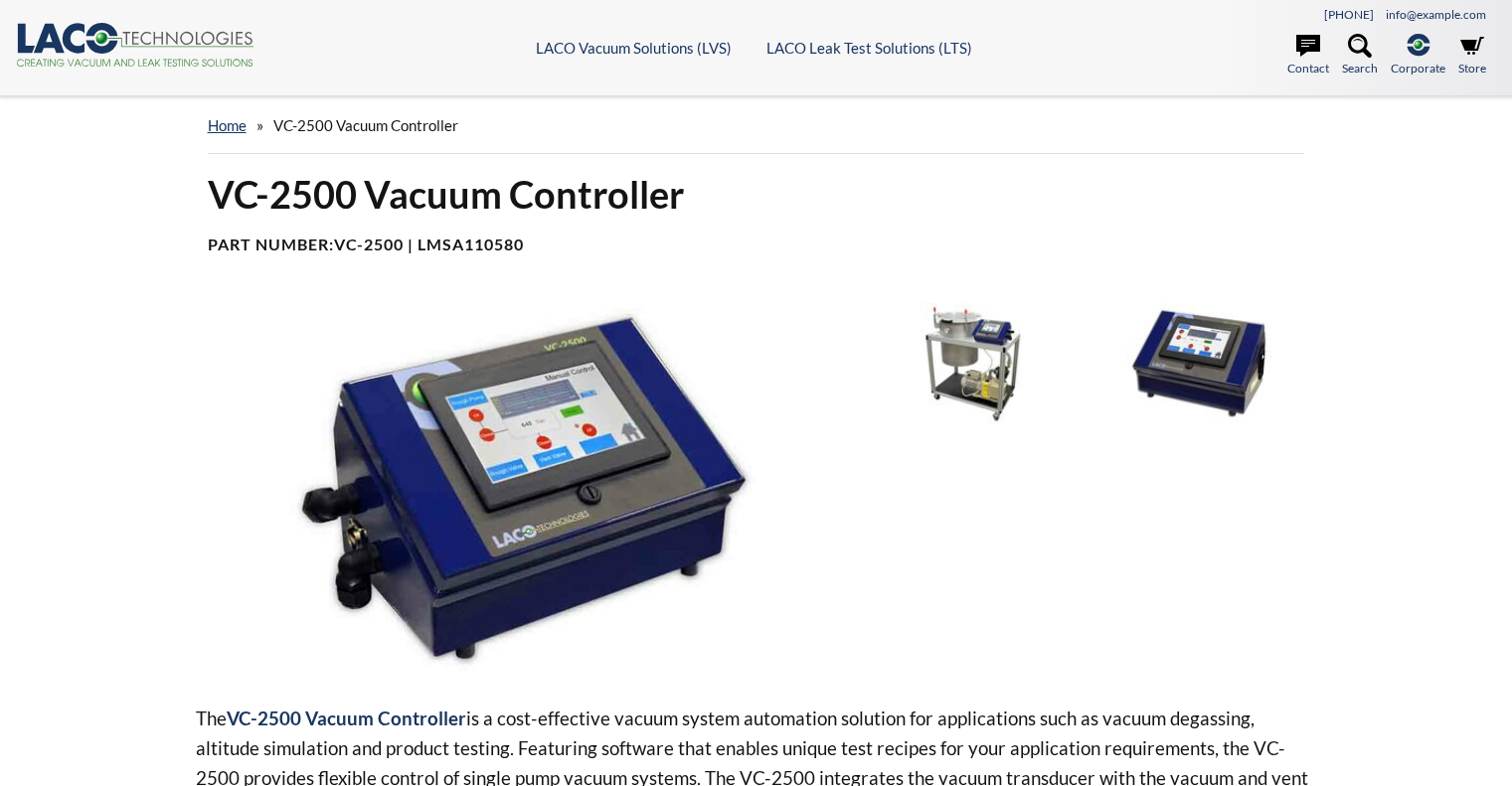 scroll, scrollTop: 0, scrollLeft: 0, axis: both 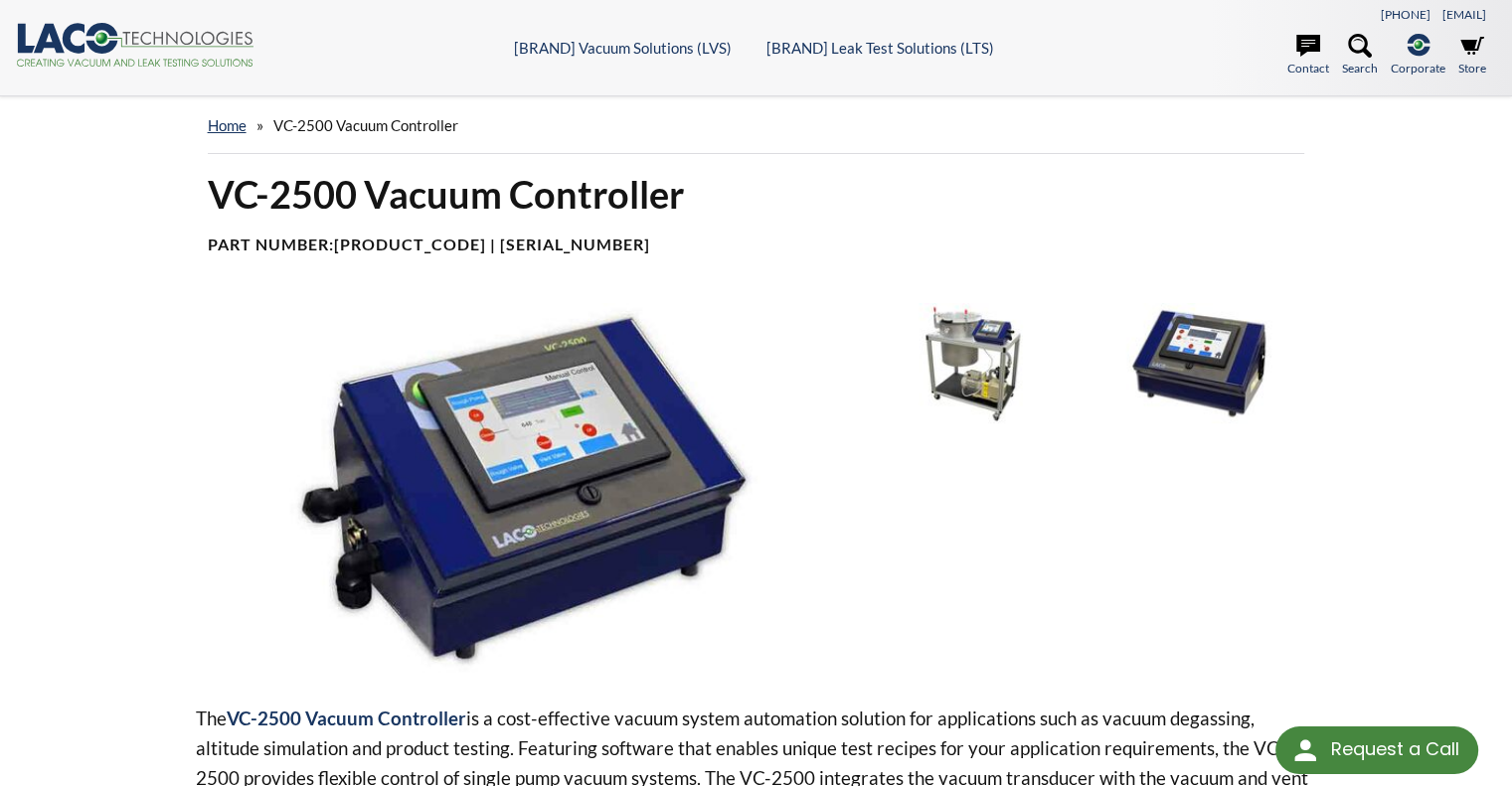 click on ".cls-1{fill:#193661;}.cls-2{fill:#58595b;}.cls-3{fill:url(#radial-gradient);}.cls-4{fill:#46883f;} LACO Vector logo" at bounding box center (135, 45) 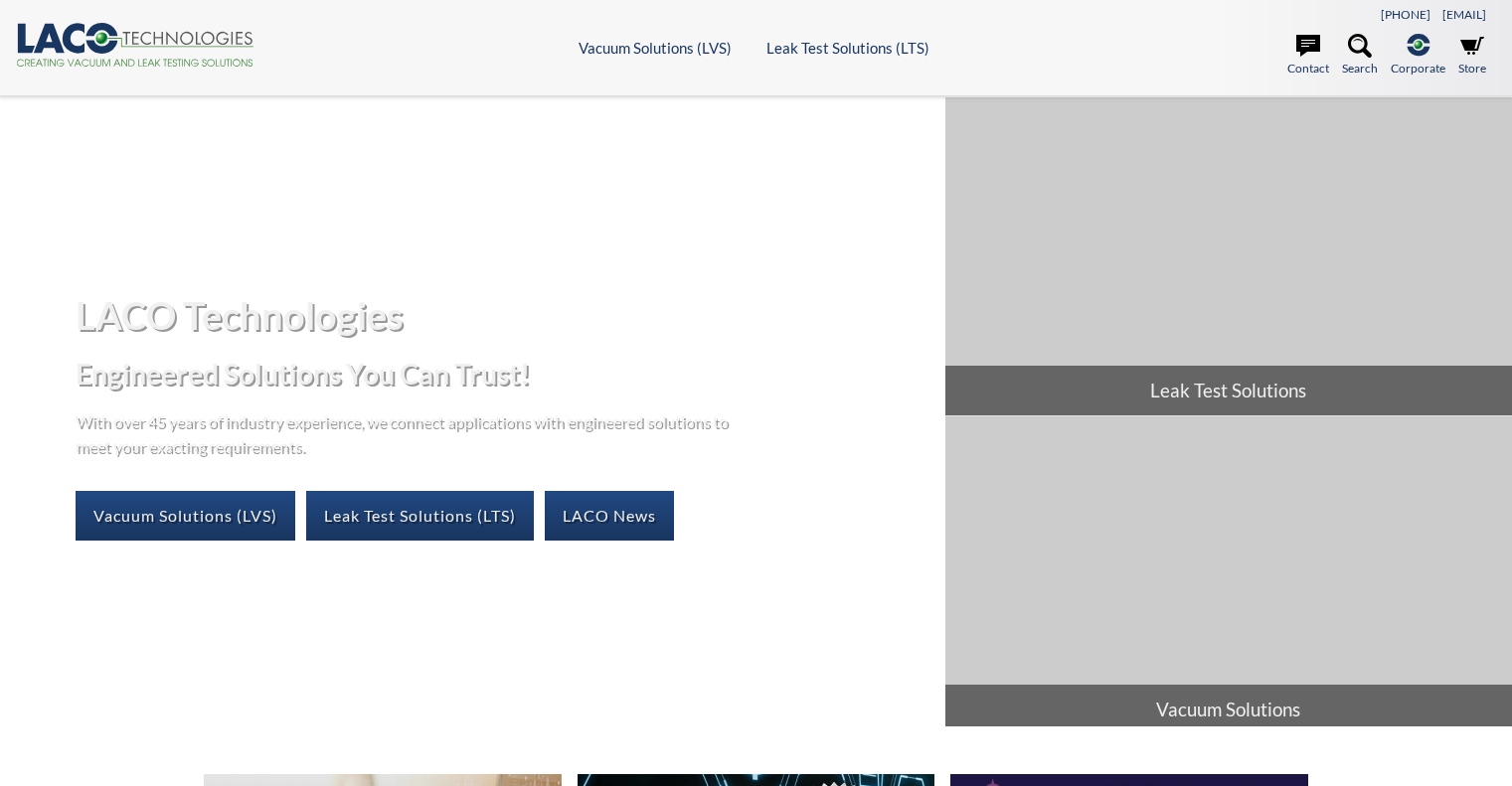 scroll, scrollTop: 0, scrollLeft: 0, axis: both 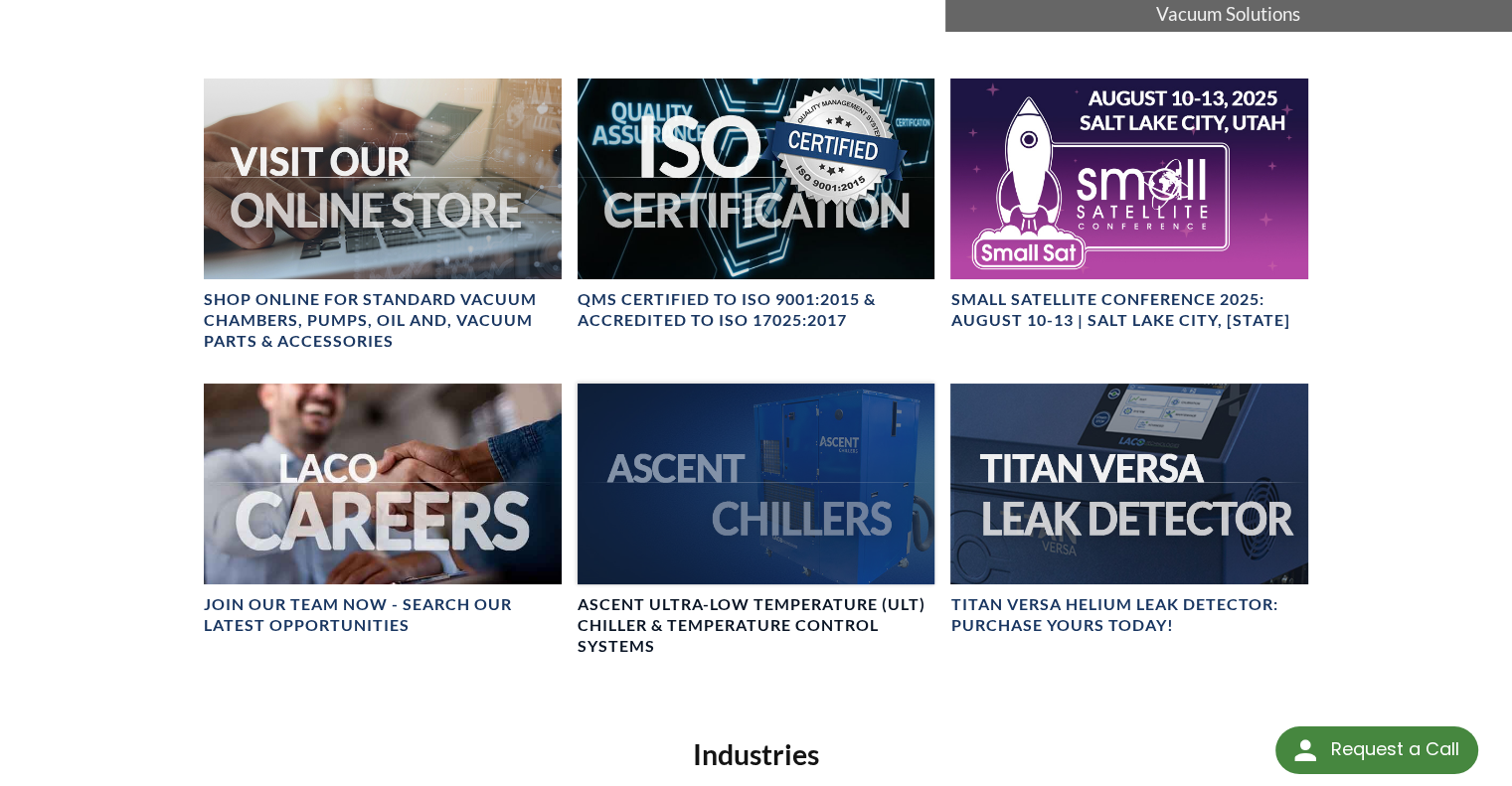 click at bounding box center [756, 484] 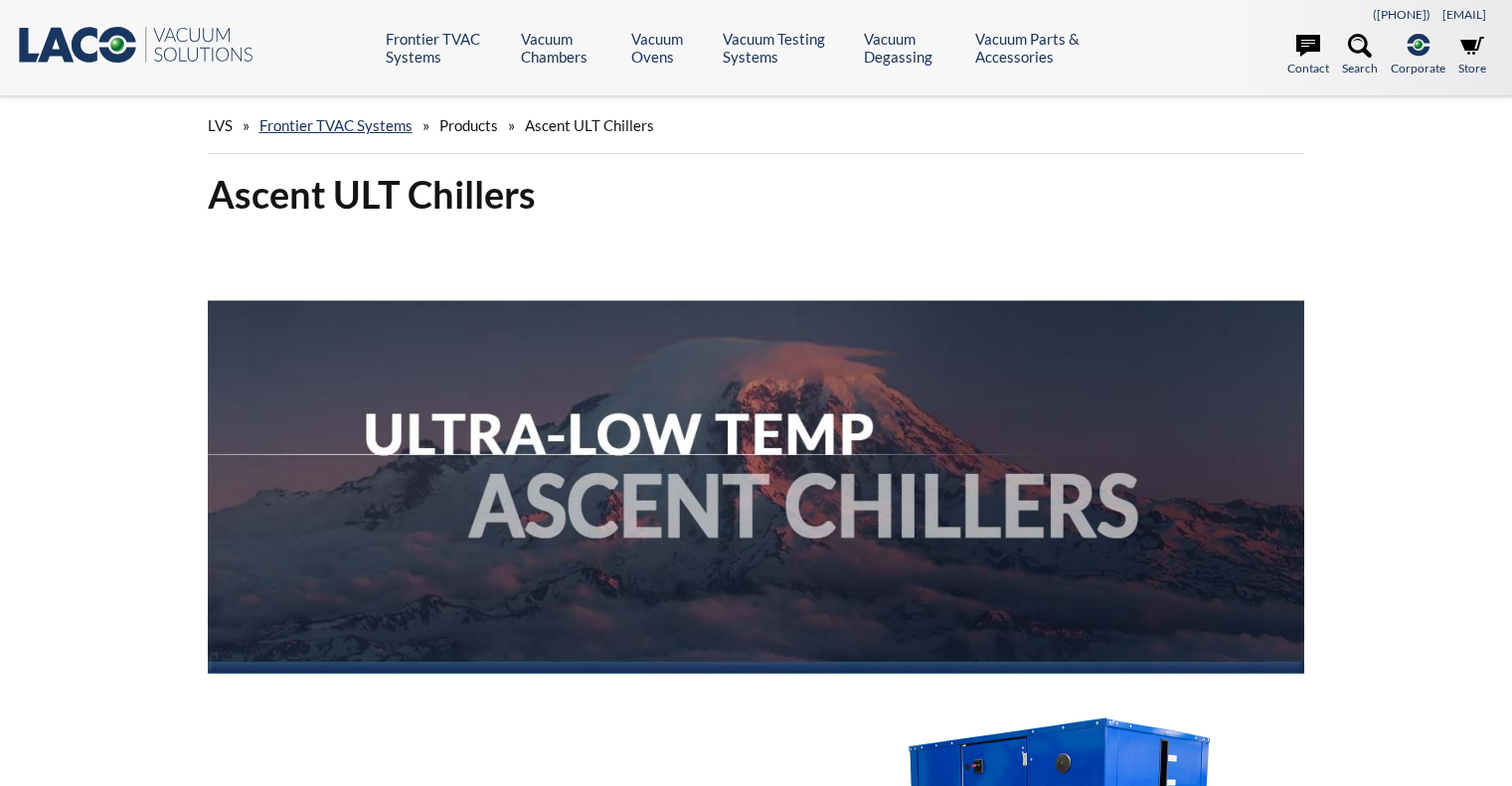 scroll, scrollTop: 0, scrollLeft: 0, axis: both 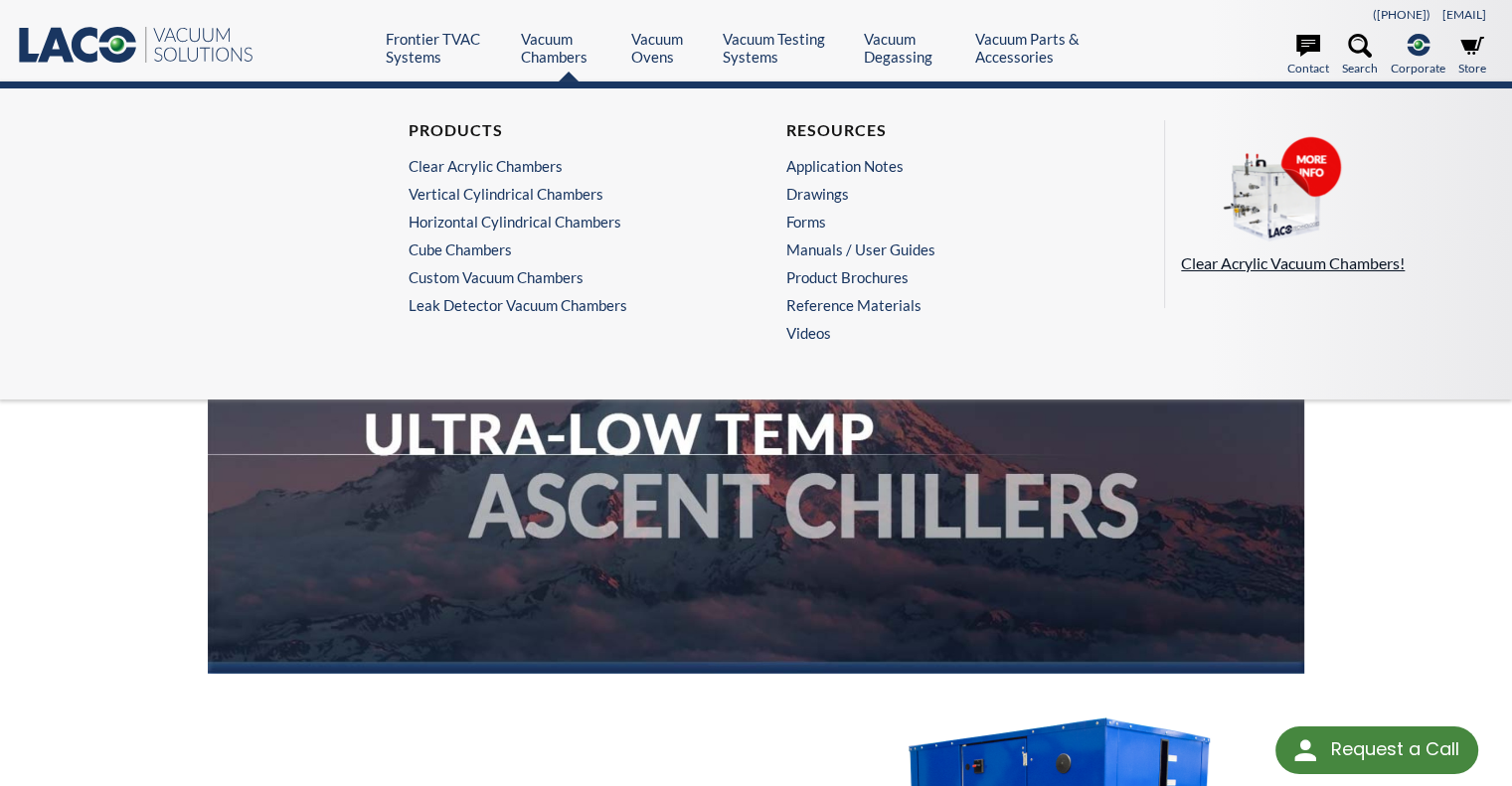 click at bounding box center (1280, 192) 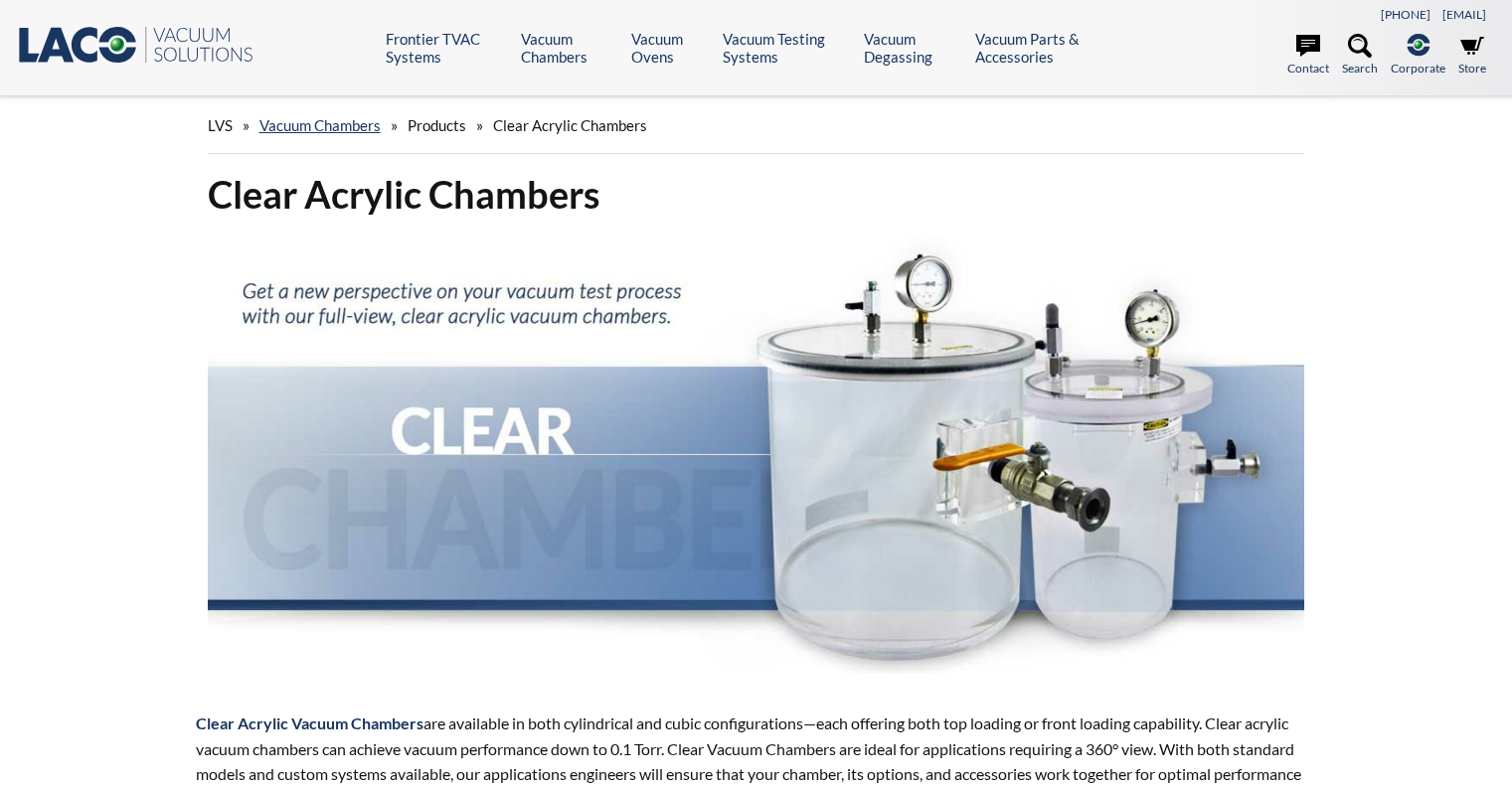 scroll, scrollTop: 0, scrollLeft: 0, axis: both 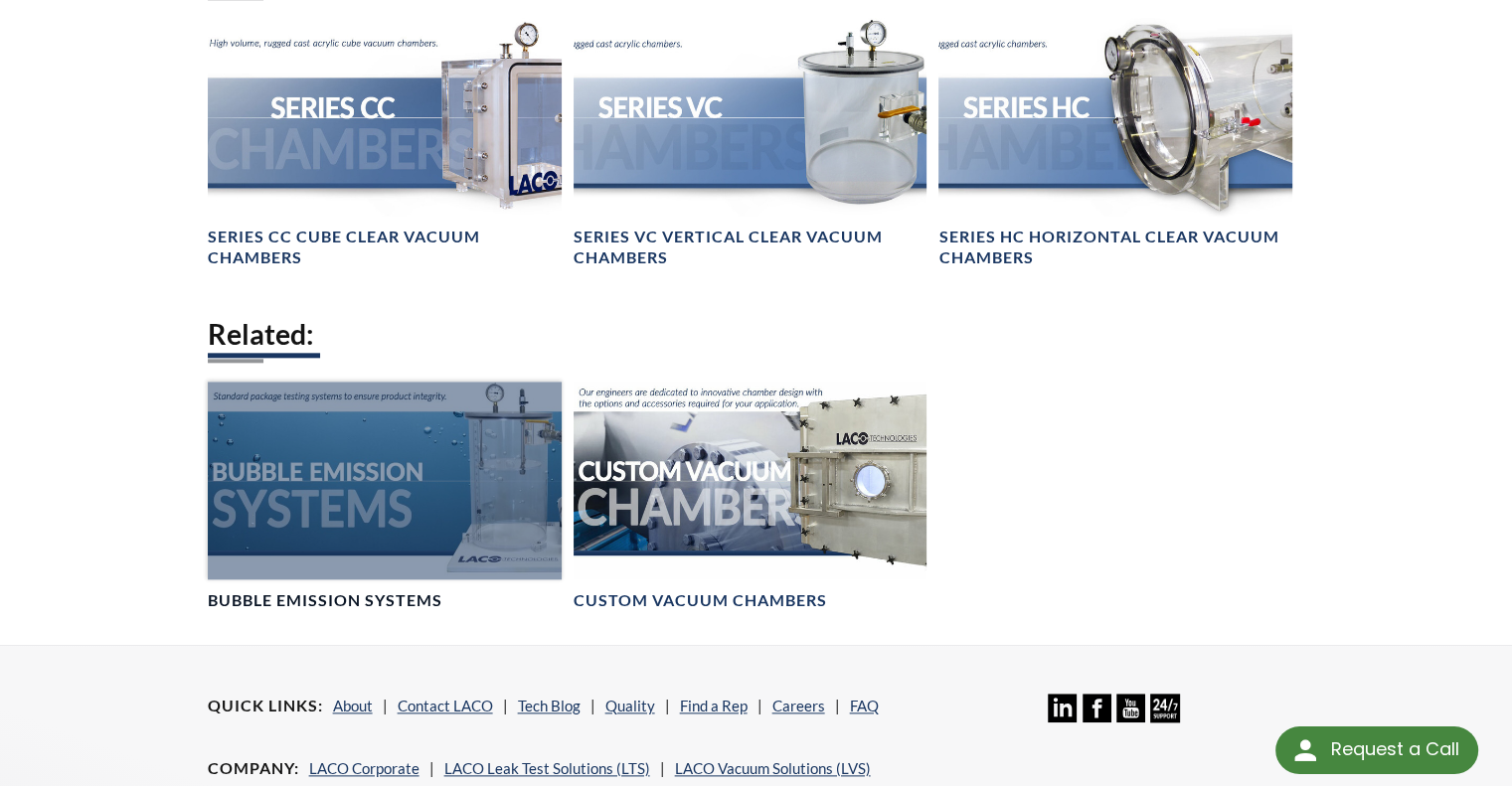 click at bounding box center (385, 481) 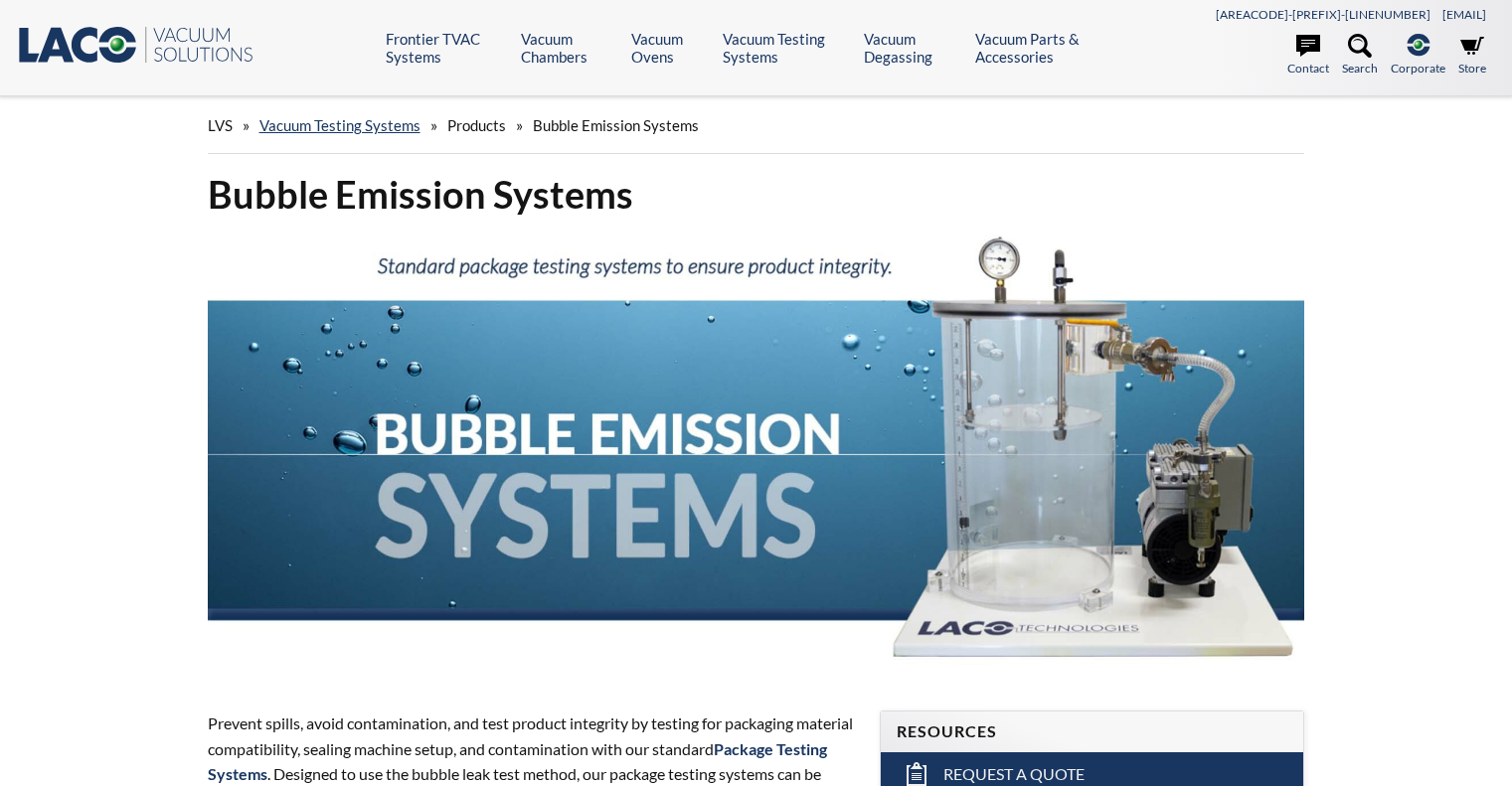 scroll, scrollTop: 0, scrollLeft: 0, axis: both 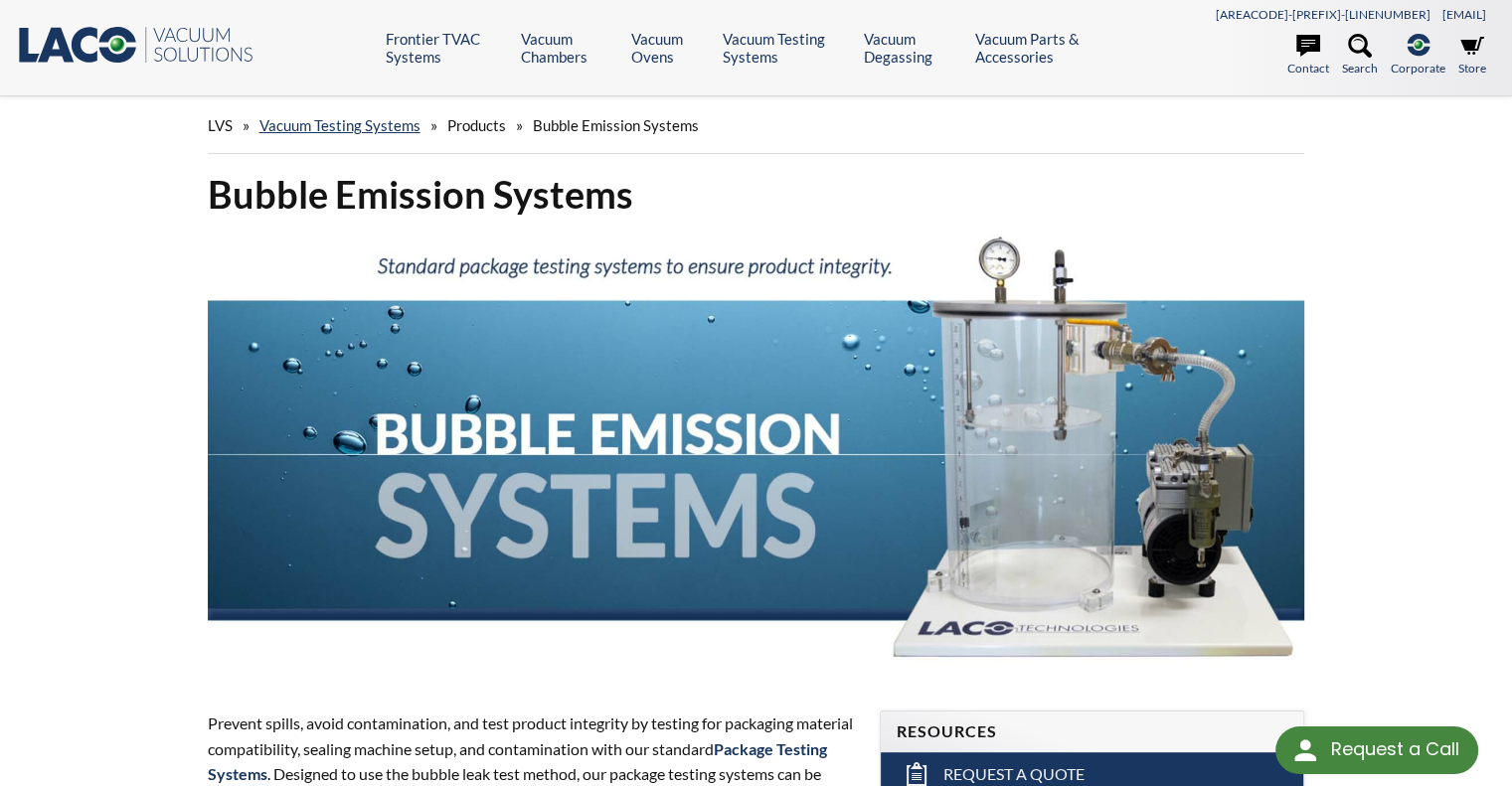 click on ".st0{fill:#193661;}
.st1{fill:url(#SVGID_1_);}
.st2{enable-background:new    ;}
.st3{fill:none;stroke:#5A595A;stroke-width:2;}" at bounding box center (135, 45) 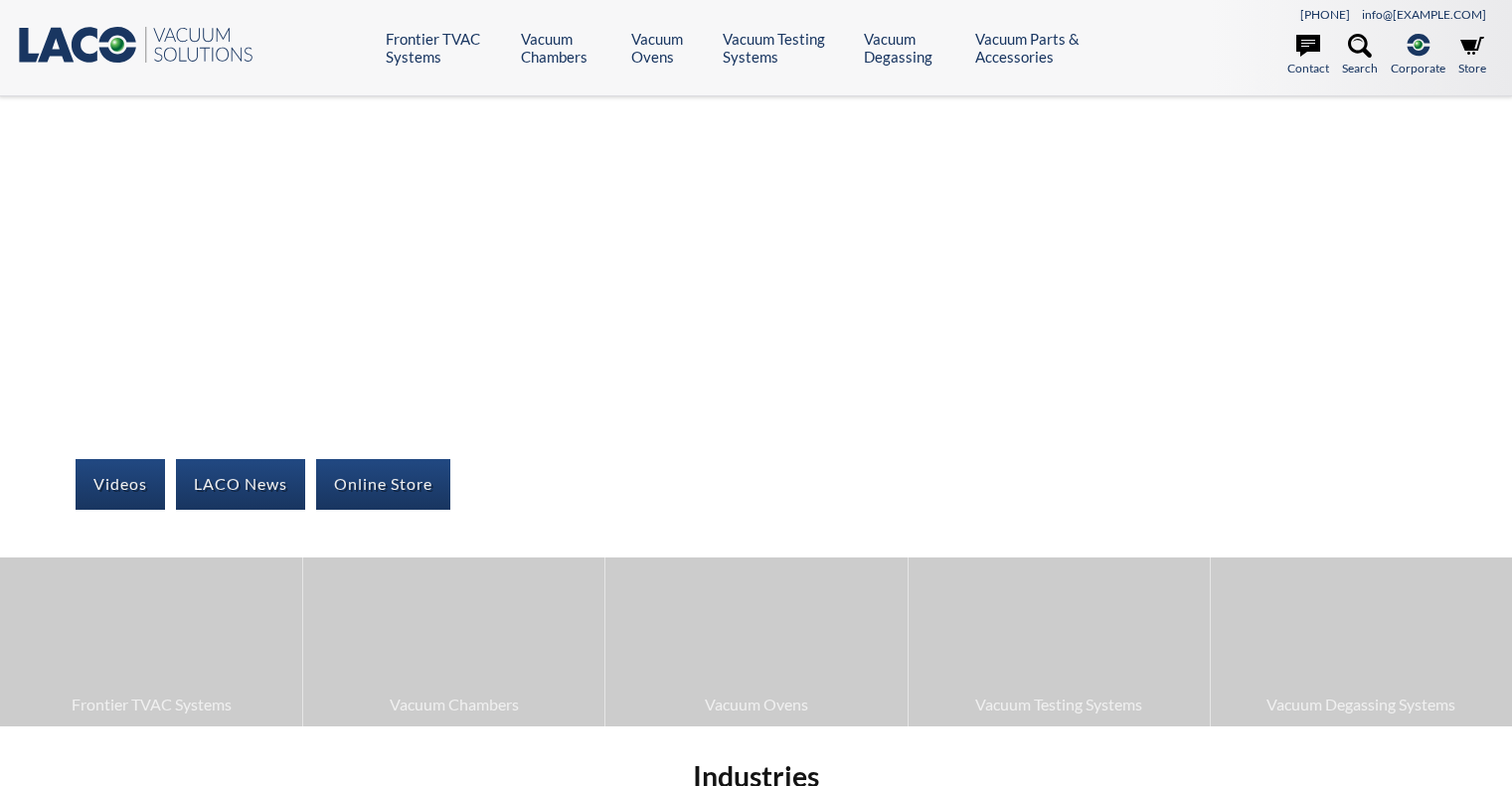scroll, scrollTop: 0, scrollLeft: 0, axis: both 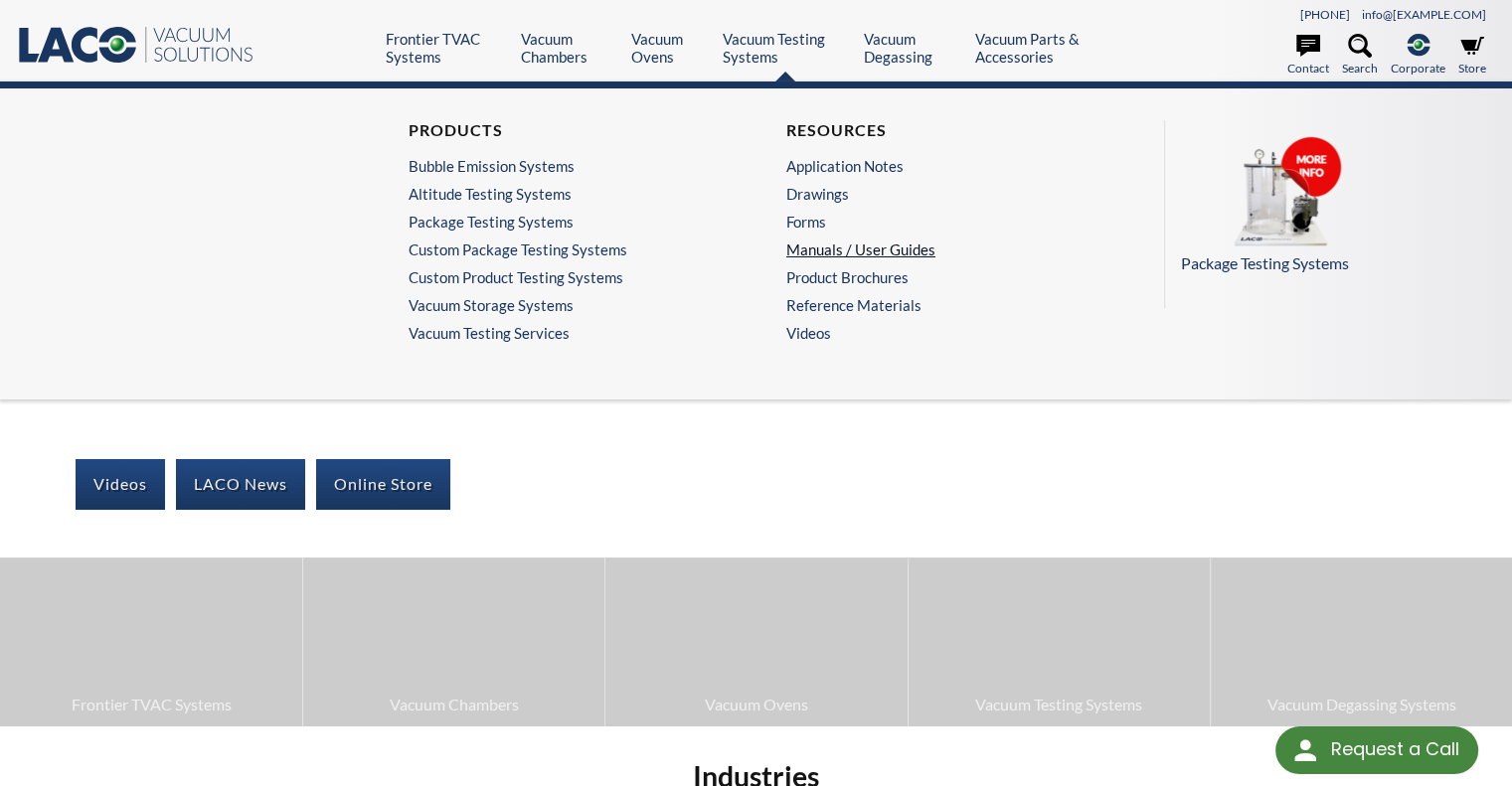 click on "Manuals / User Guides" at bounding box center [939, 249] 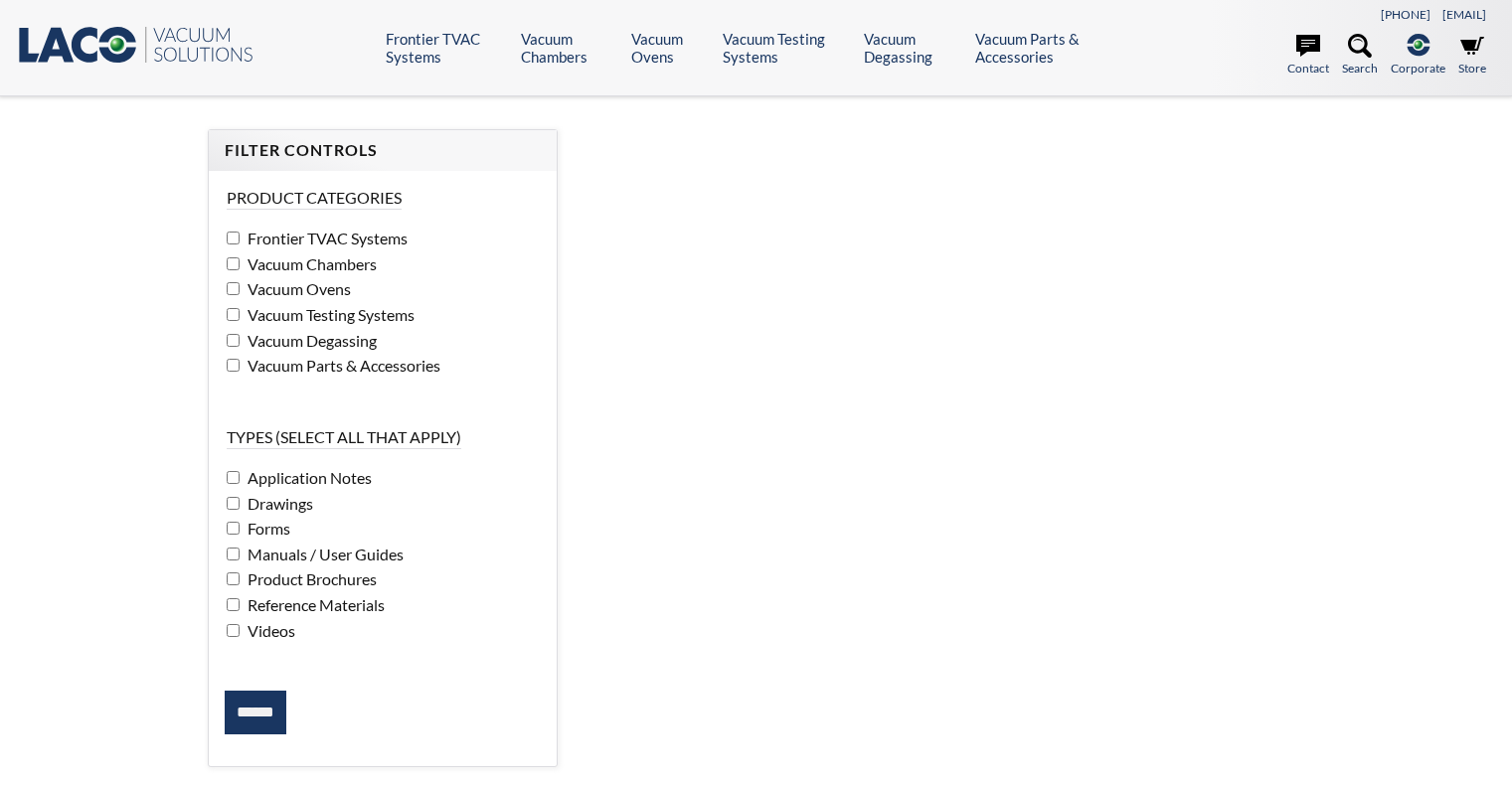 scroll, scrollTop: 0, scrollLeft: 0, axis: both 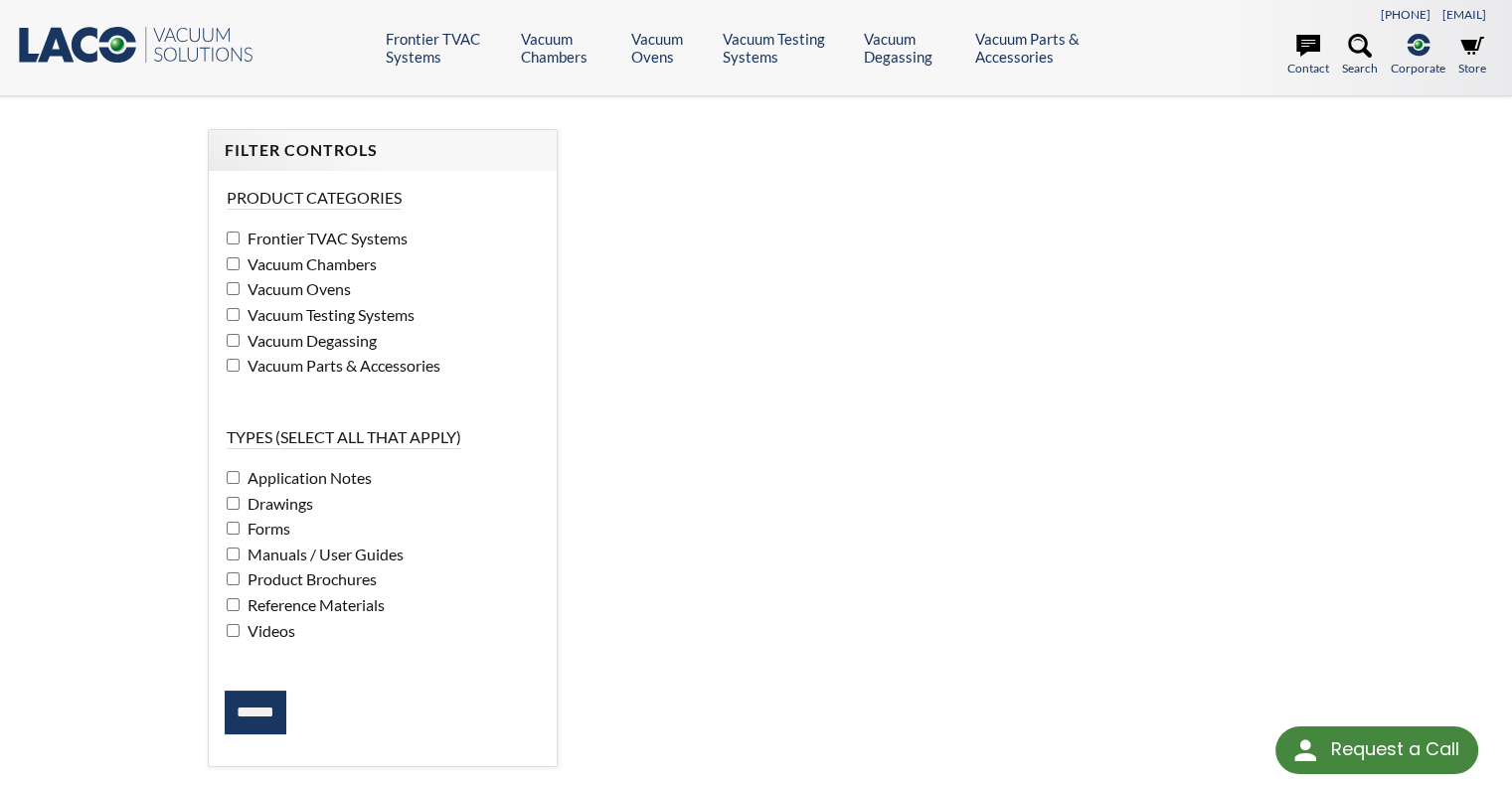 click on ".st0{fill:#193661;}
.st1{fill:url(#SVGID_1_);}
.st2{enable-background:new    ;}
.st3{fill:none;stroke:#5A595A;stroke-width:2;}" at bounding box center [135, 45] 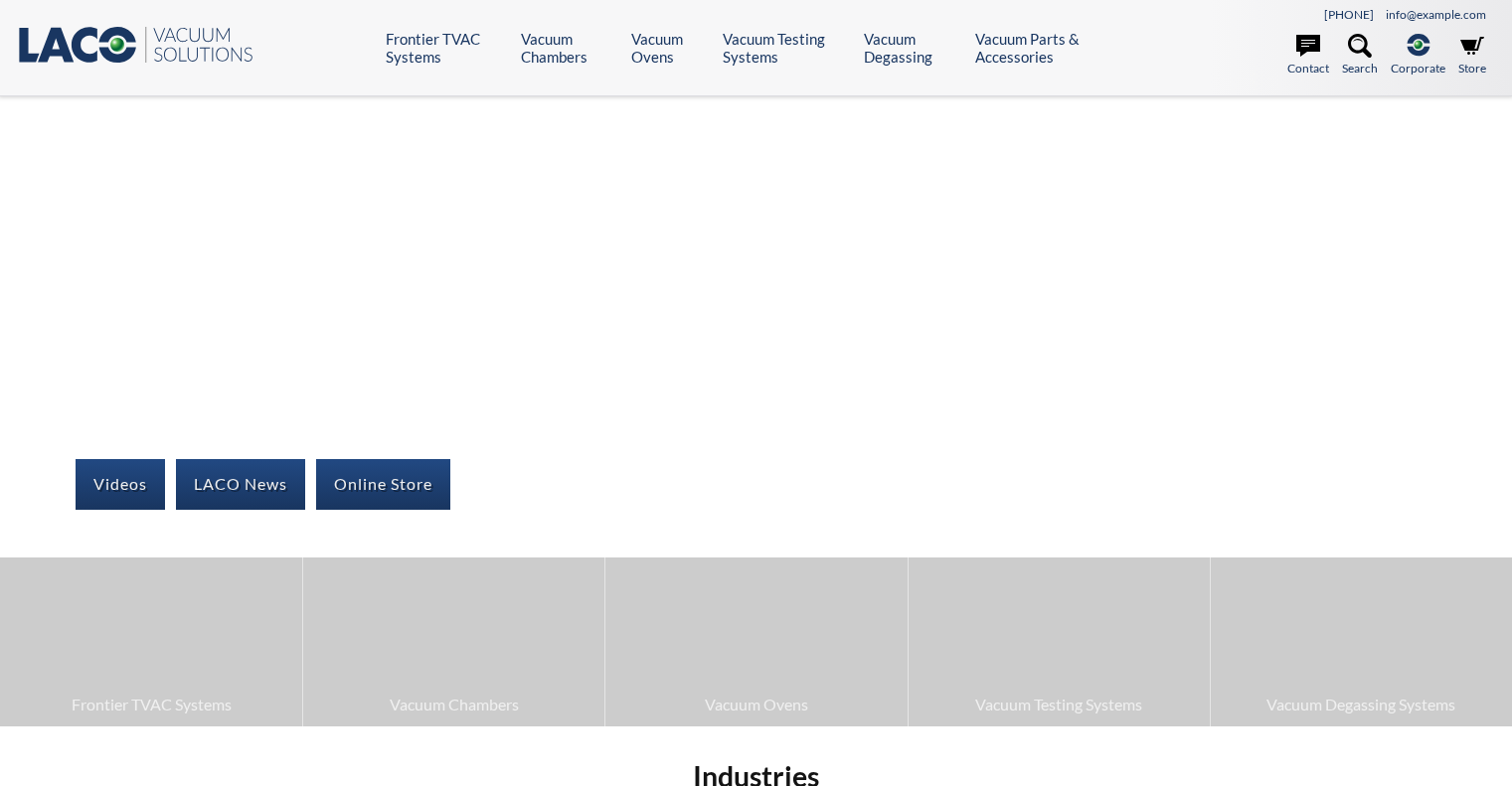 scroll, scrollTop: 0, scrollLeft: 0, axis: both 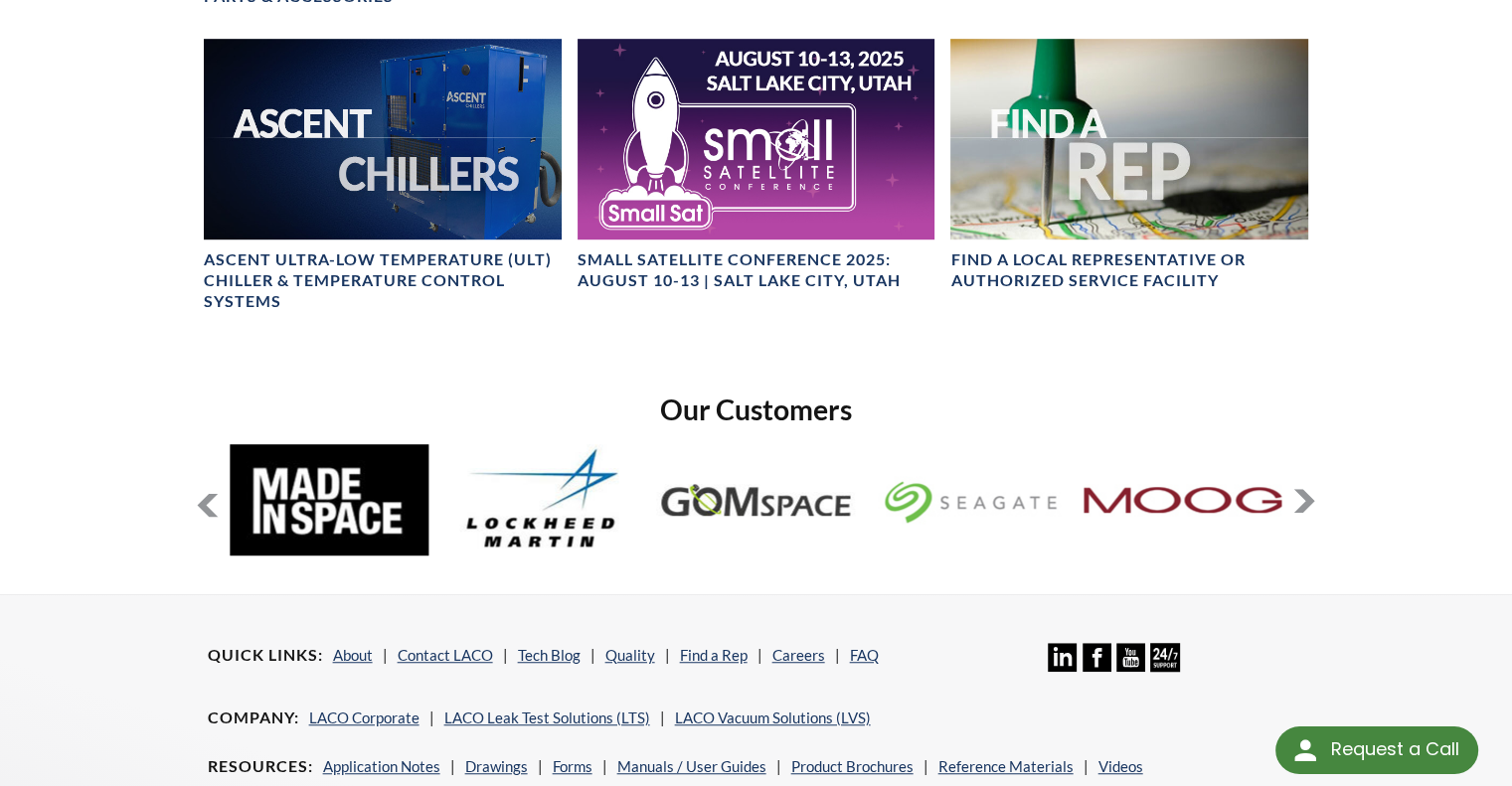 click at bounding box center (1304, 501) 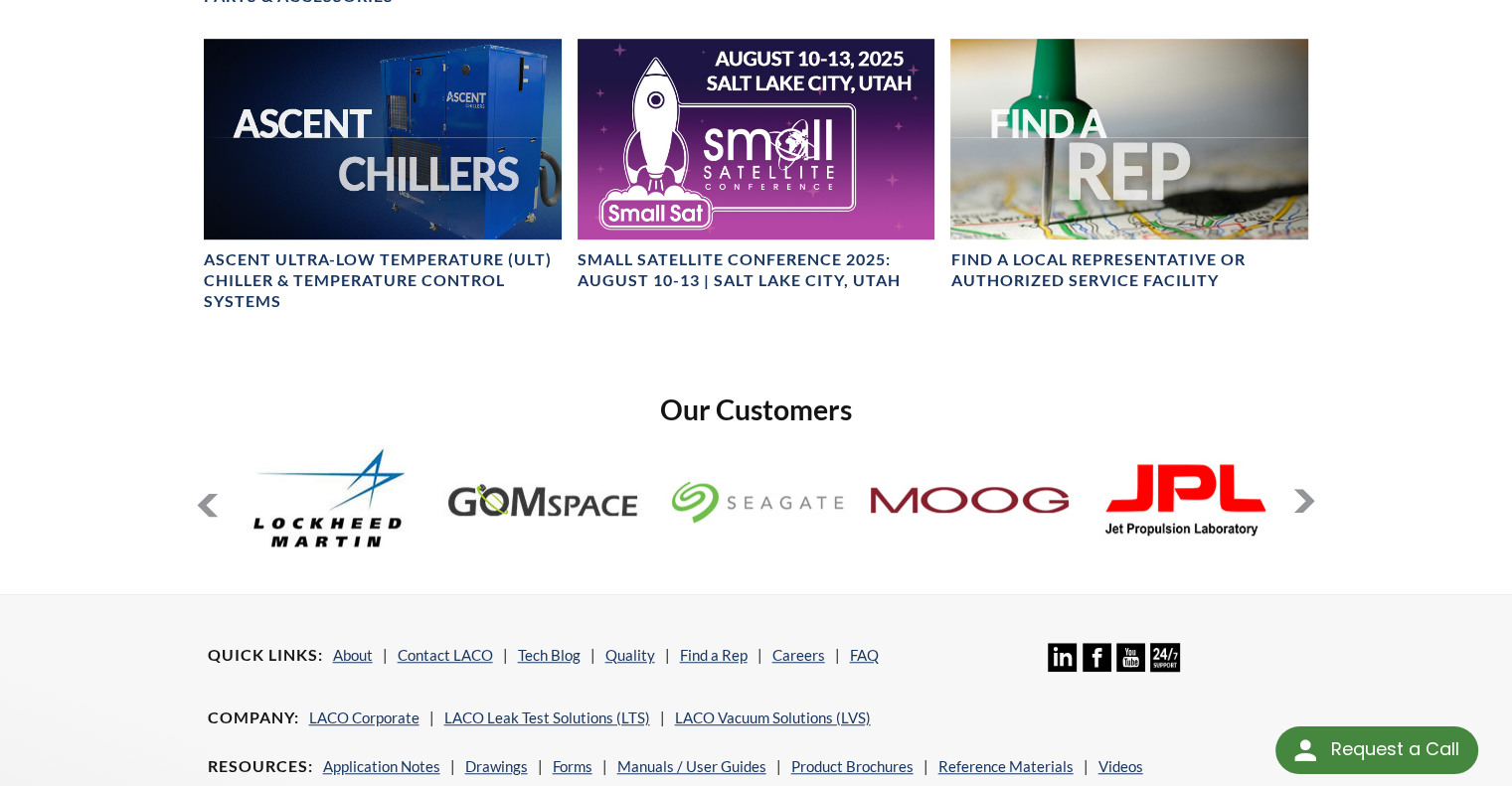 click at bounding box center (1304, 501) 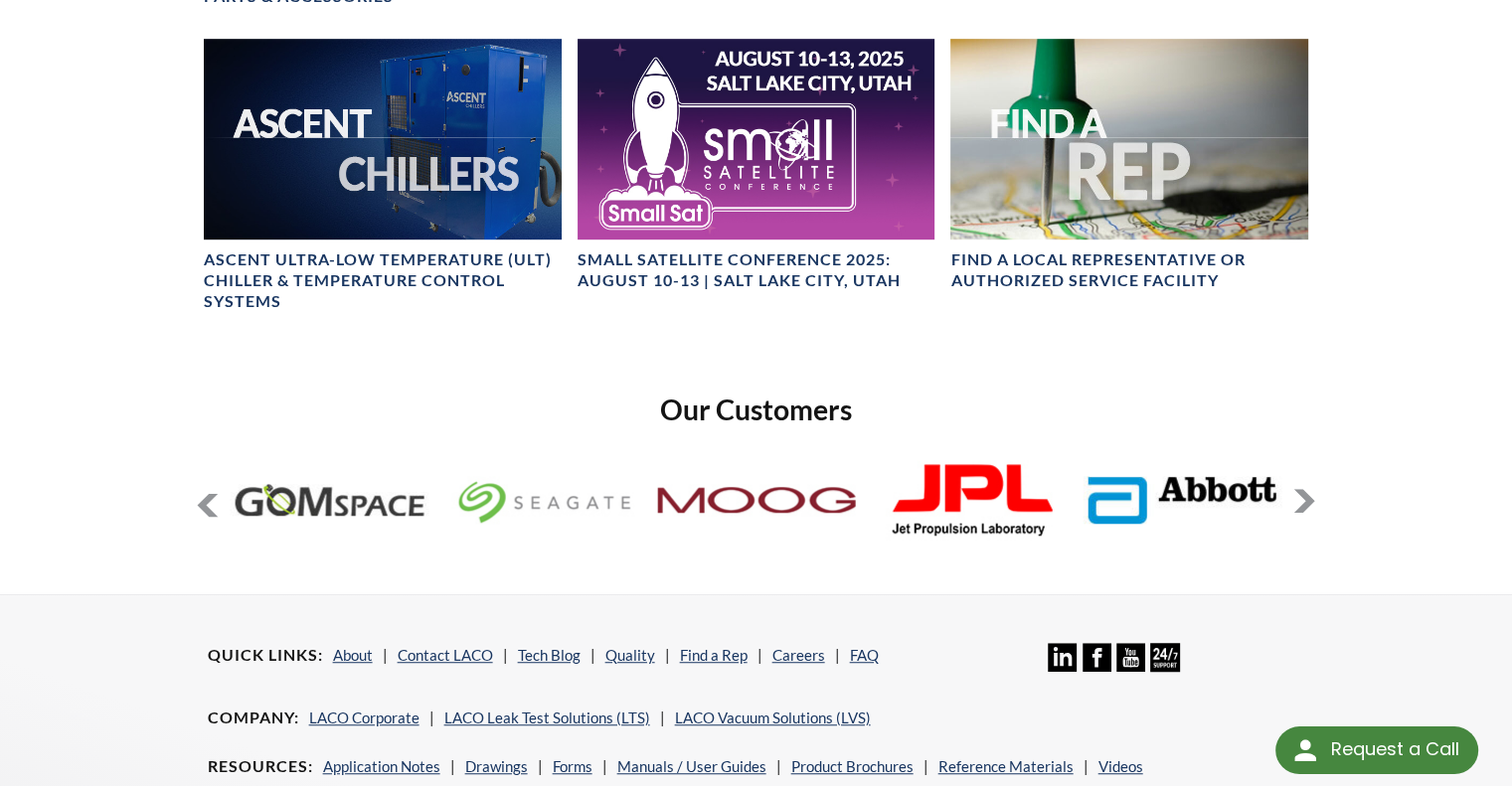 click at bounding box center (1304, 501) 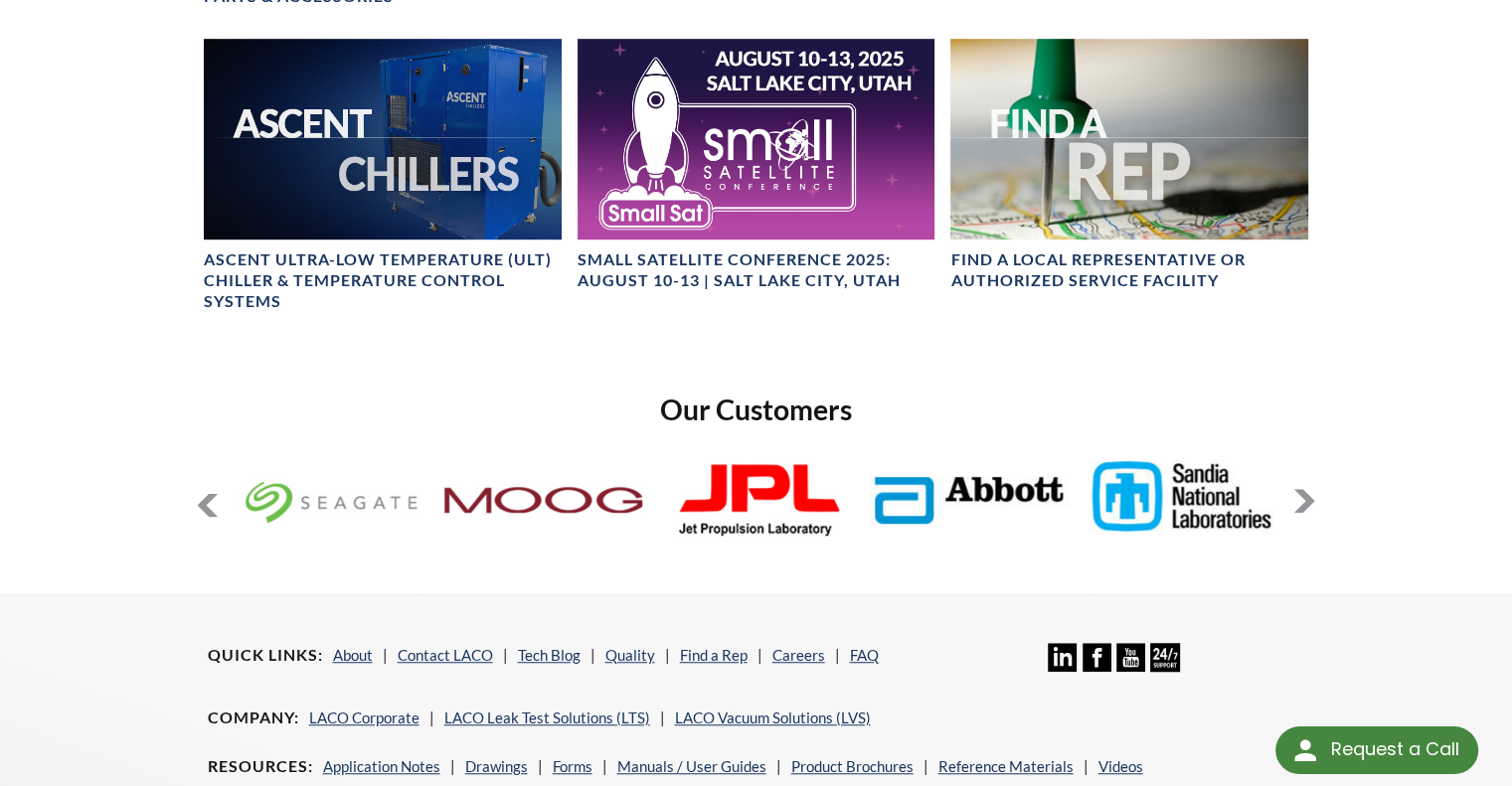 click at bounding box center [1304, 501] 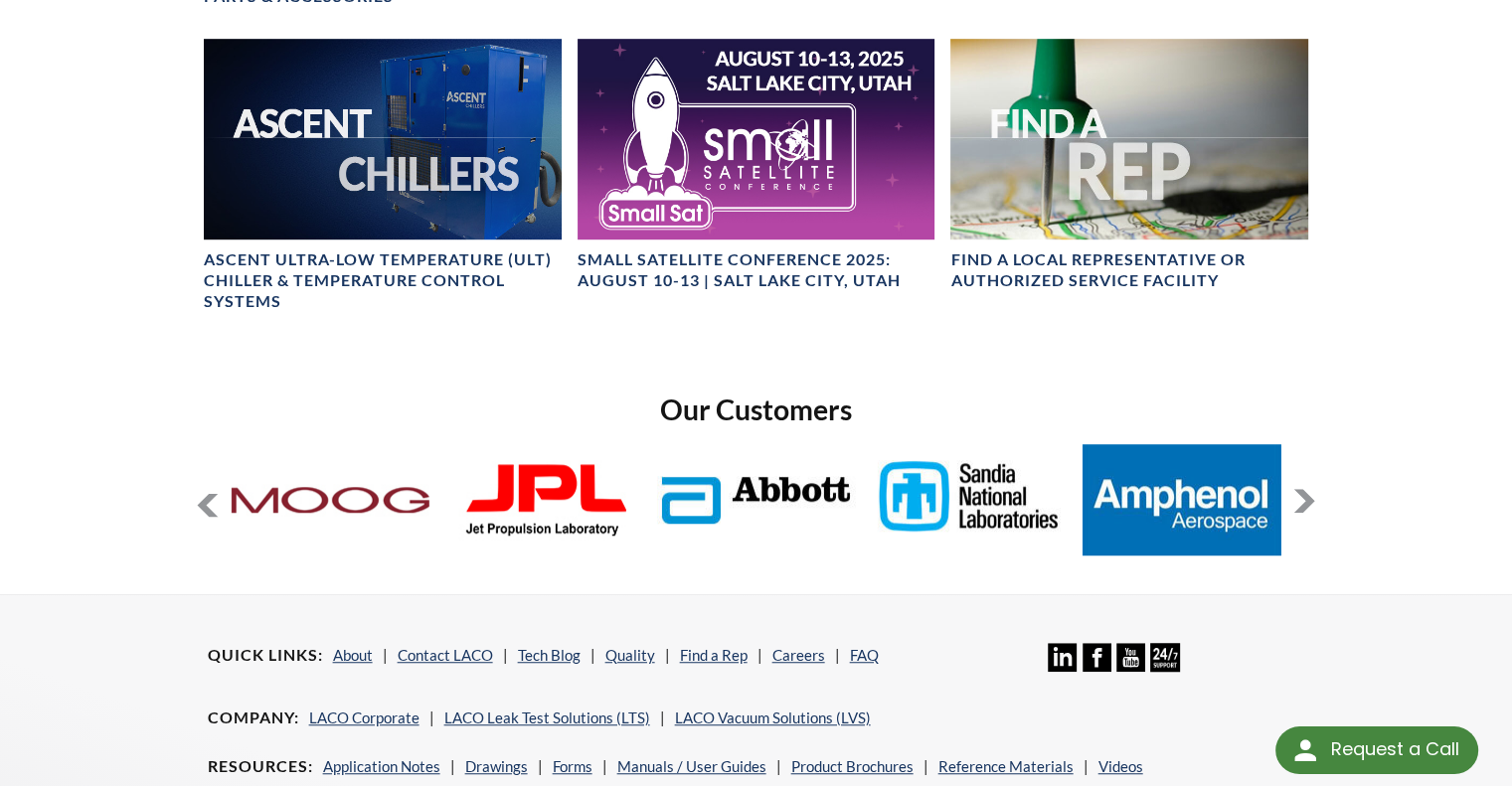 click at bounding box center [1304, 501] 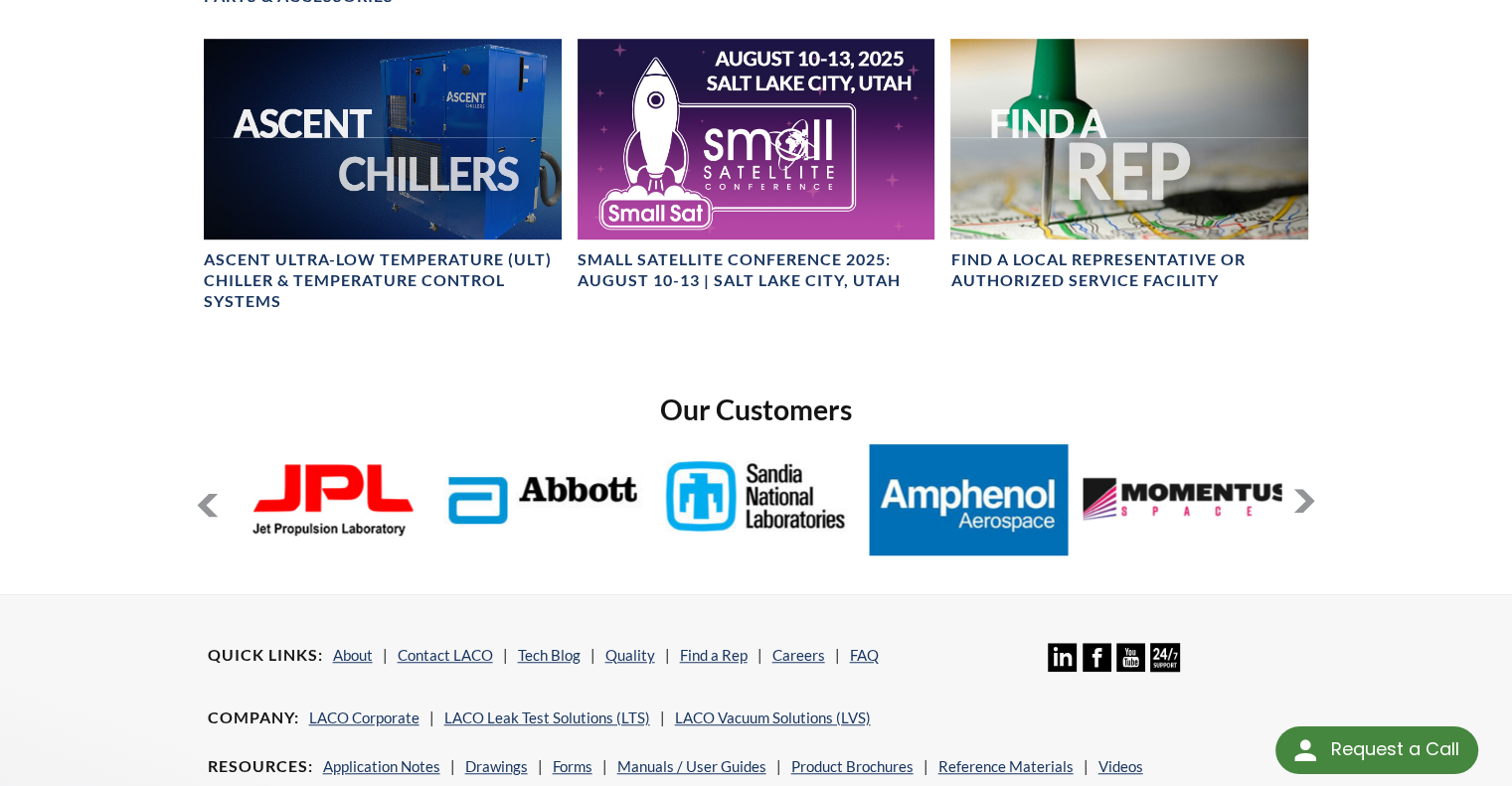 click at bounding box center [1304, 501] 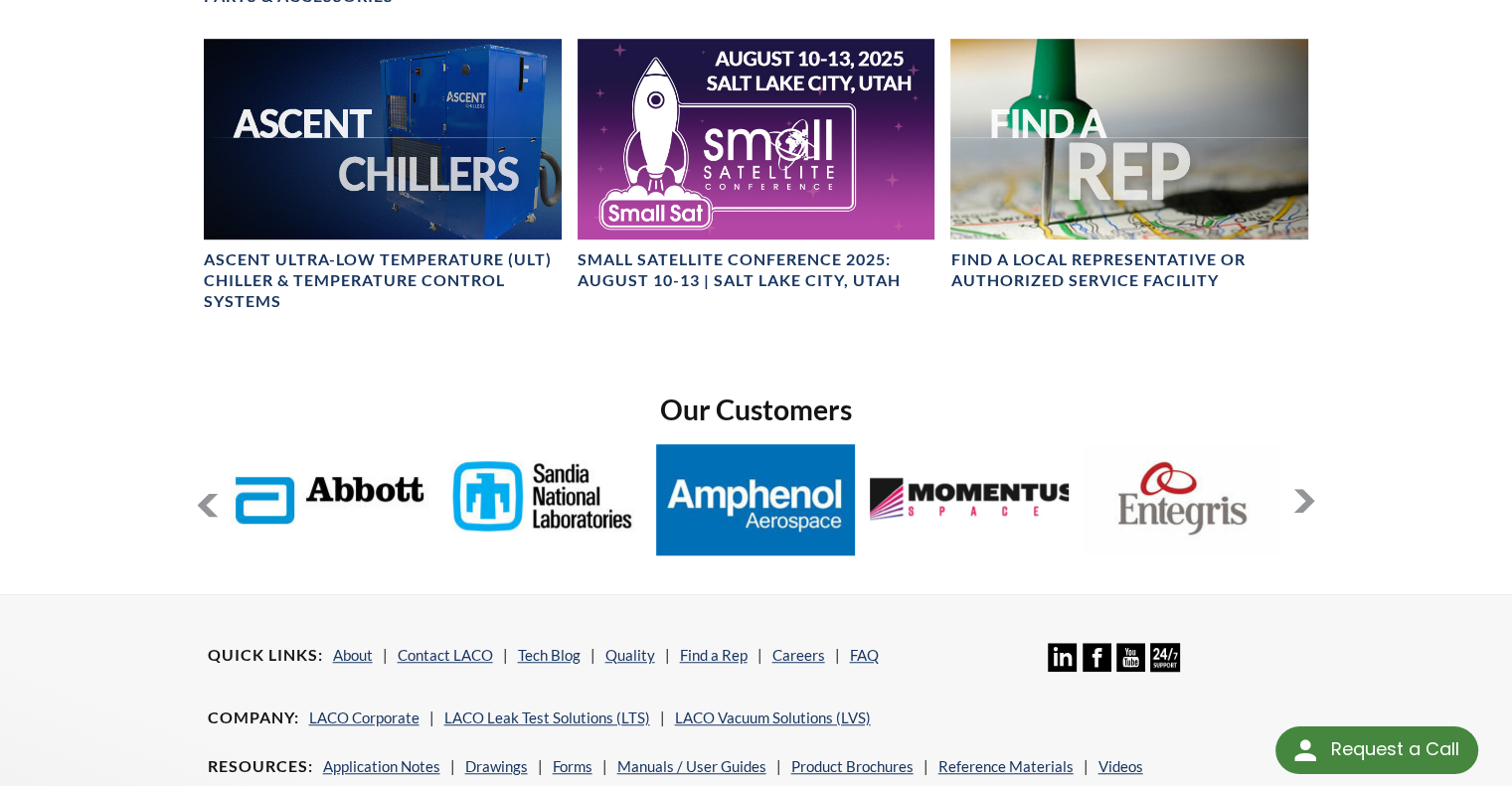 click at bounding box center [1304, 501] 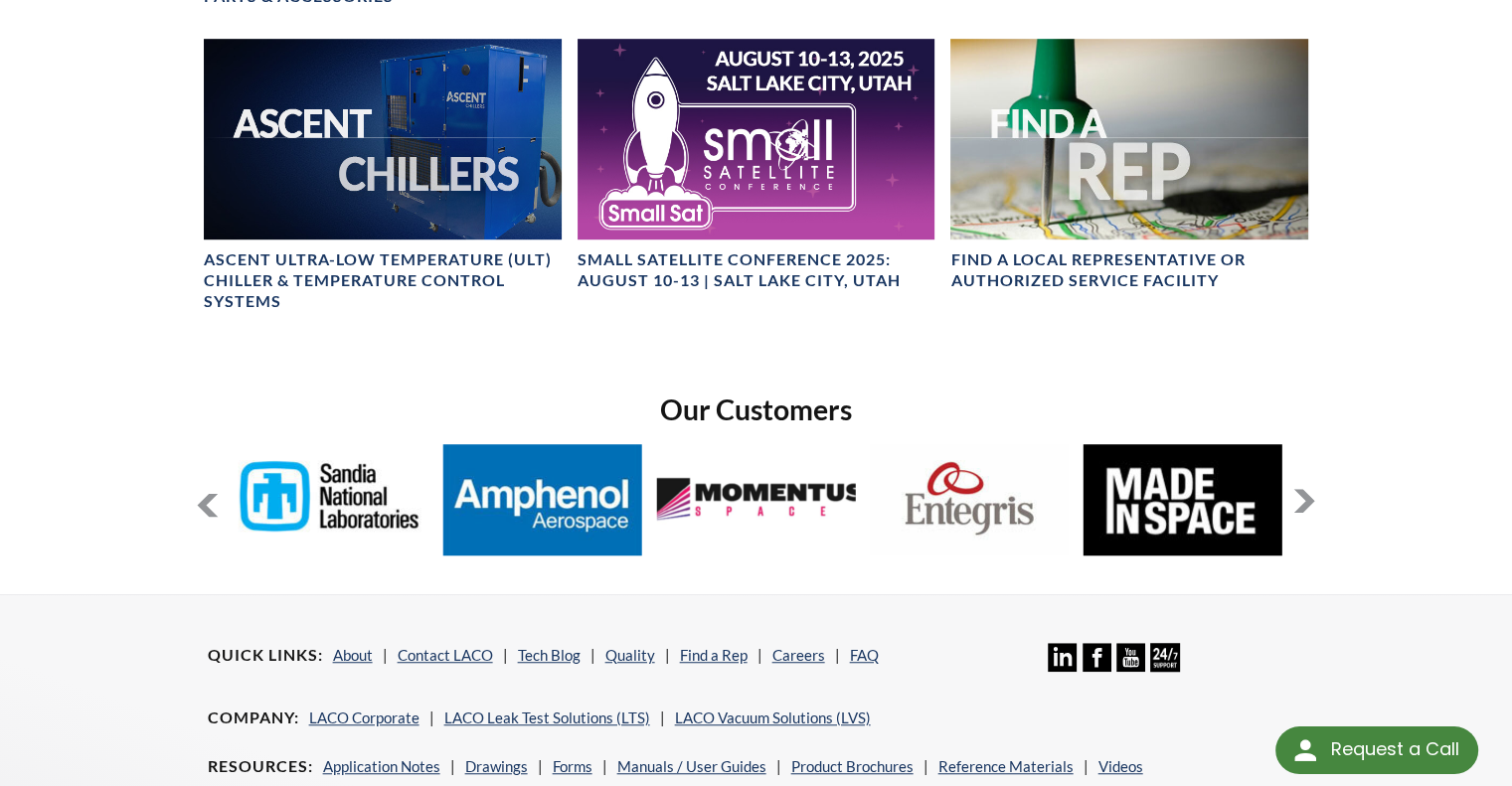 click at bounding box center (1304, 501) 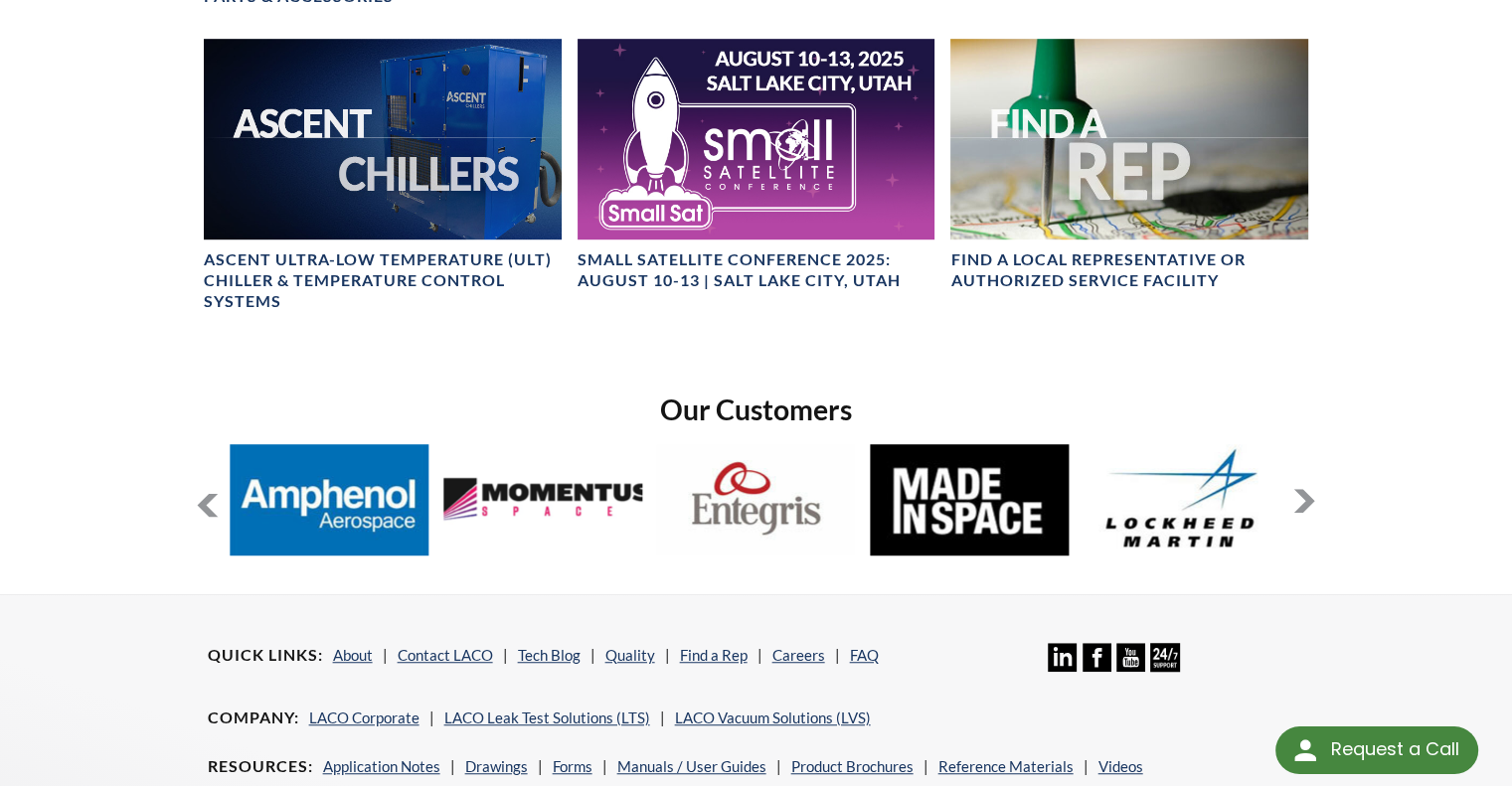 click at bounding box center [1304, 501] 